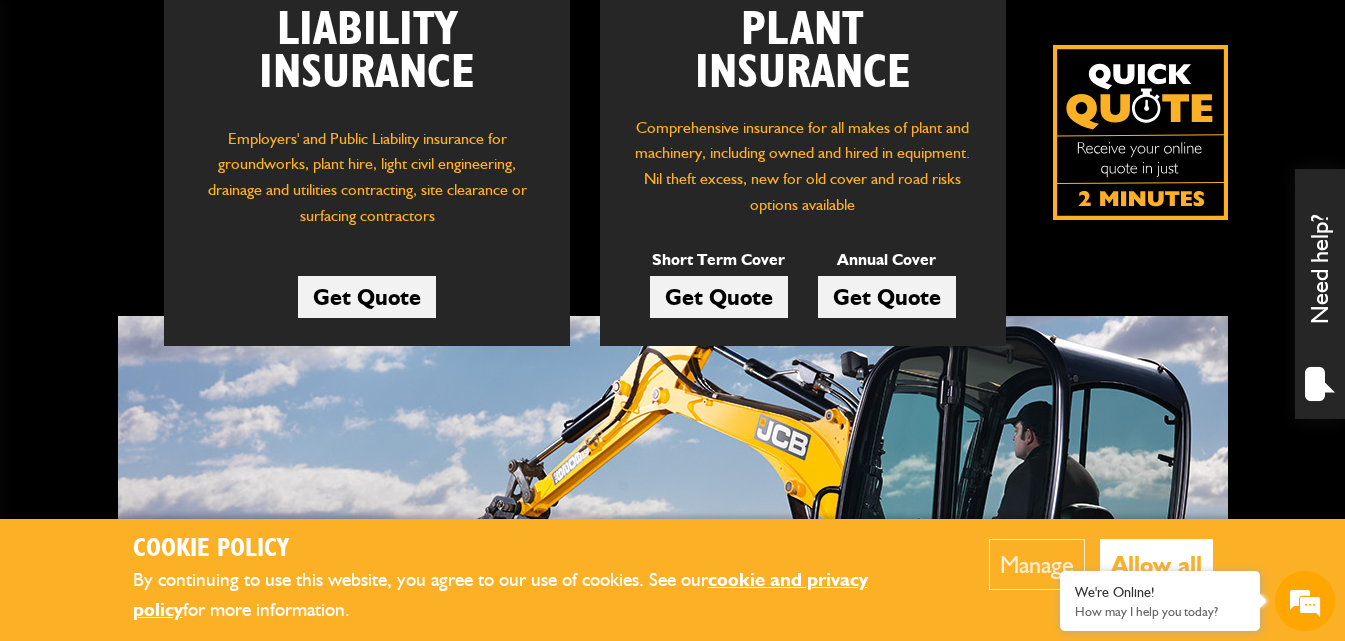 scroll, scrollTop: 400, scrollLeft: 0, axis: vertical 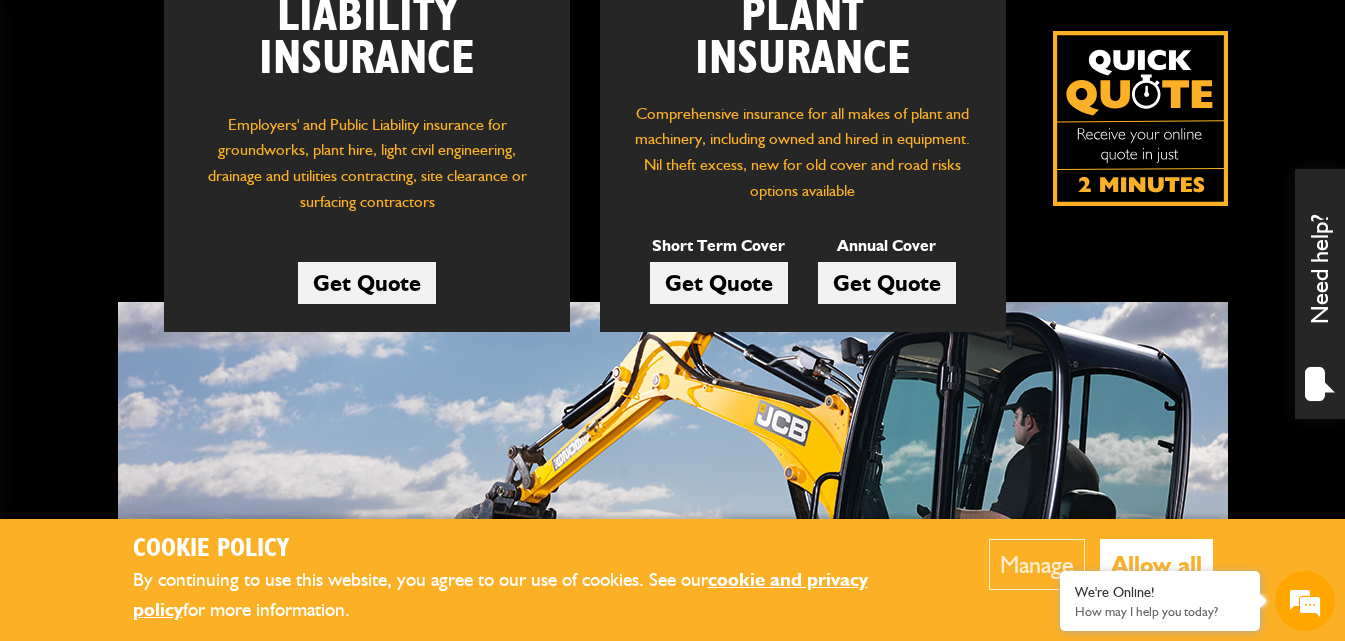 click on "Get Quote" at bounding box center (719, 283) 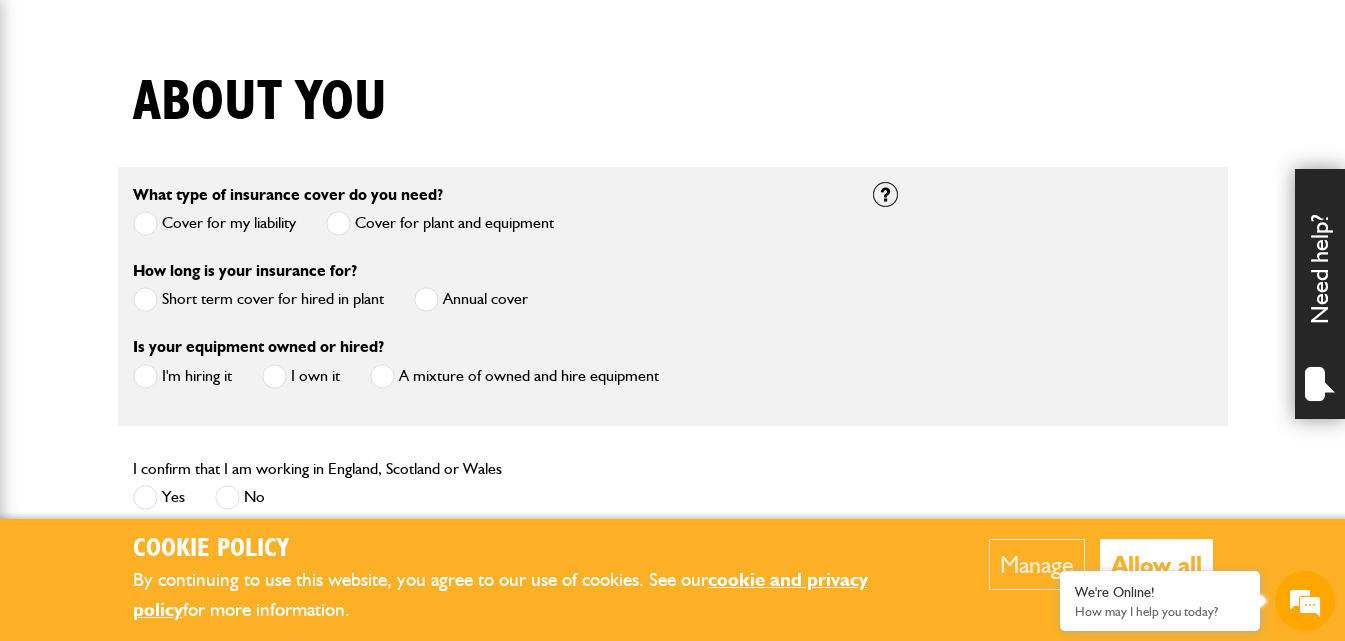 scroll, scrollTop: 500, scrollLeft: 0, axis: vertical 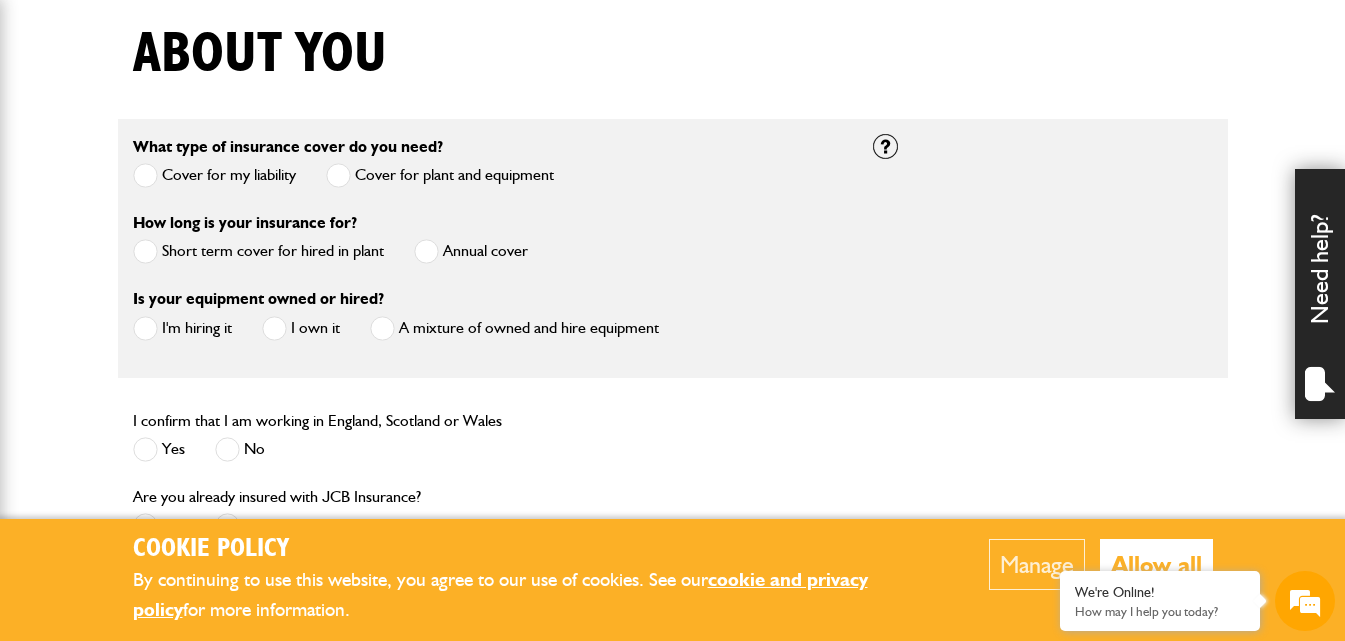 click at bounding box center [145, 251] 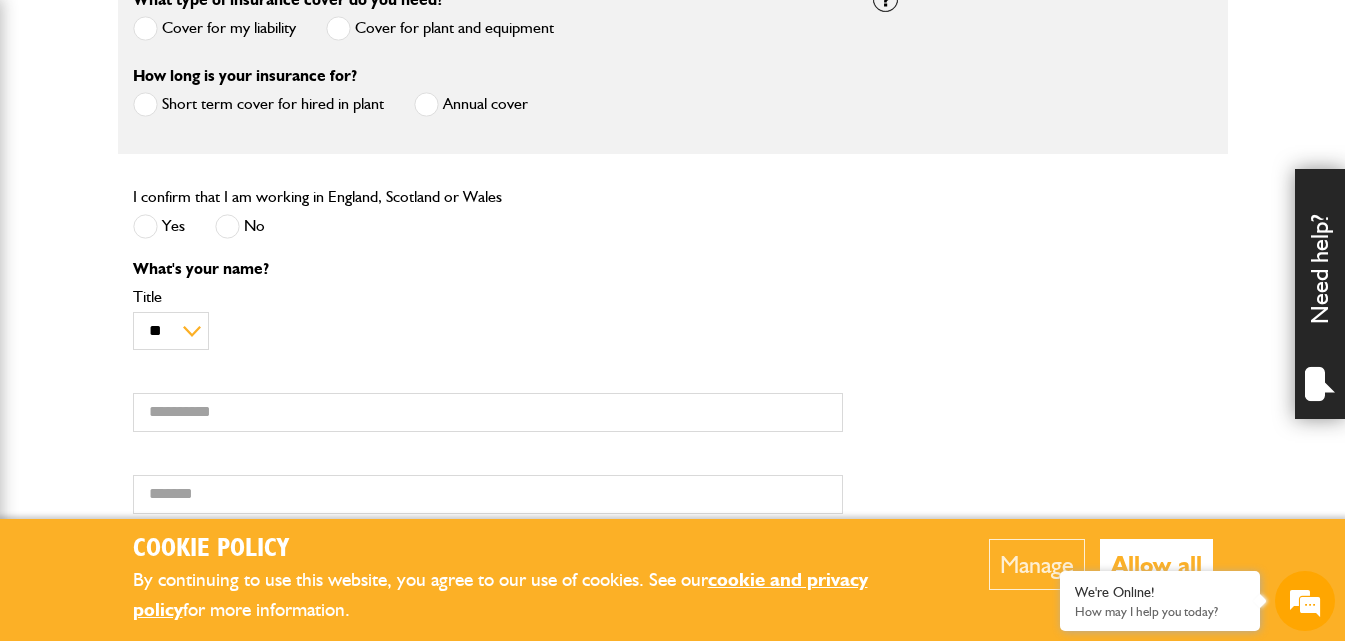 scroll, scrollTop: 700, scrollLeft: 0, axis: vertical 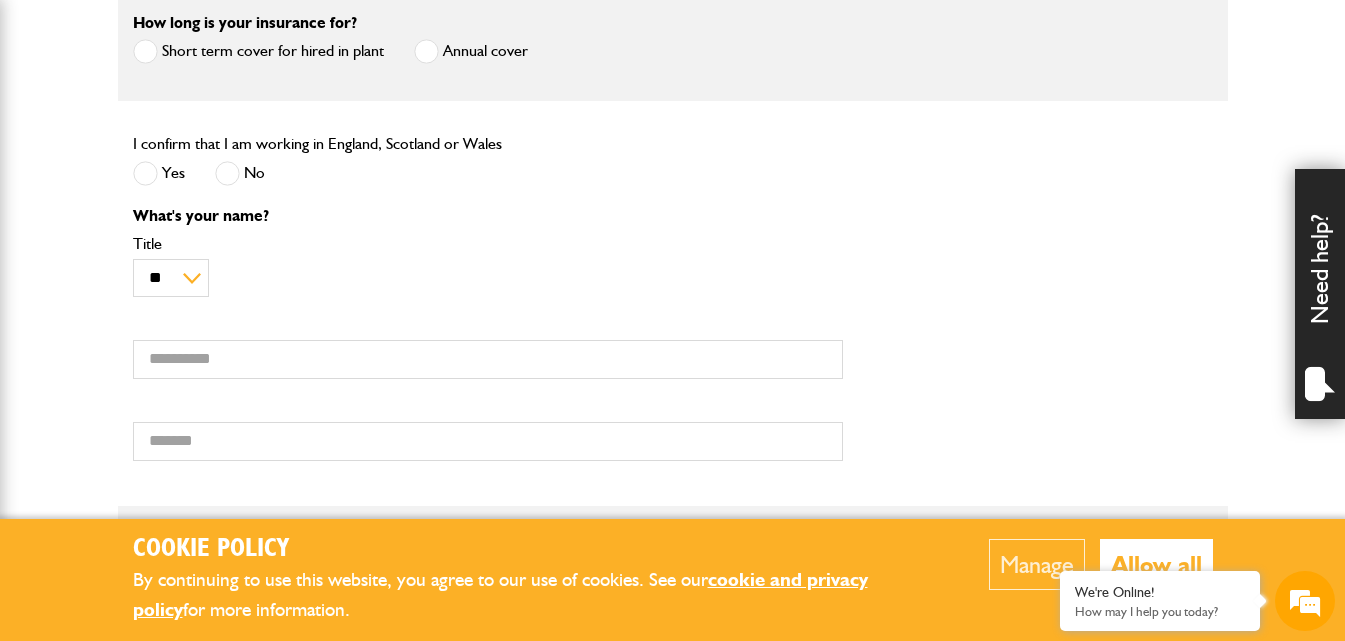 click at bounding box center [145, 173] 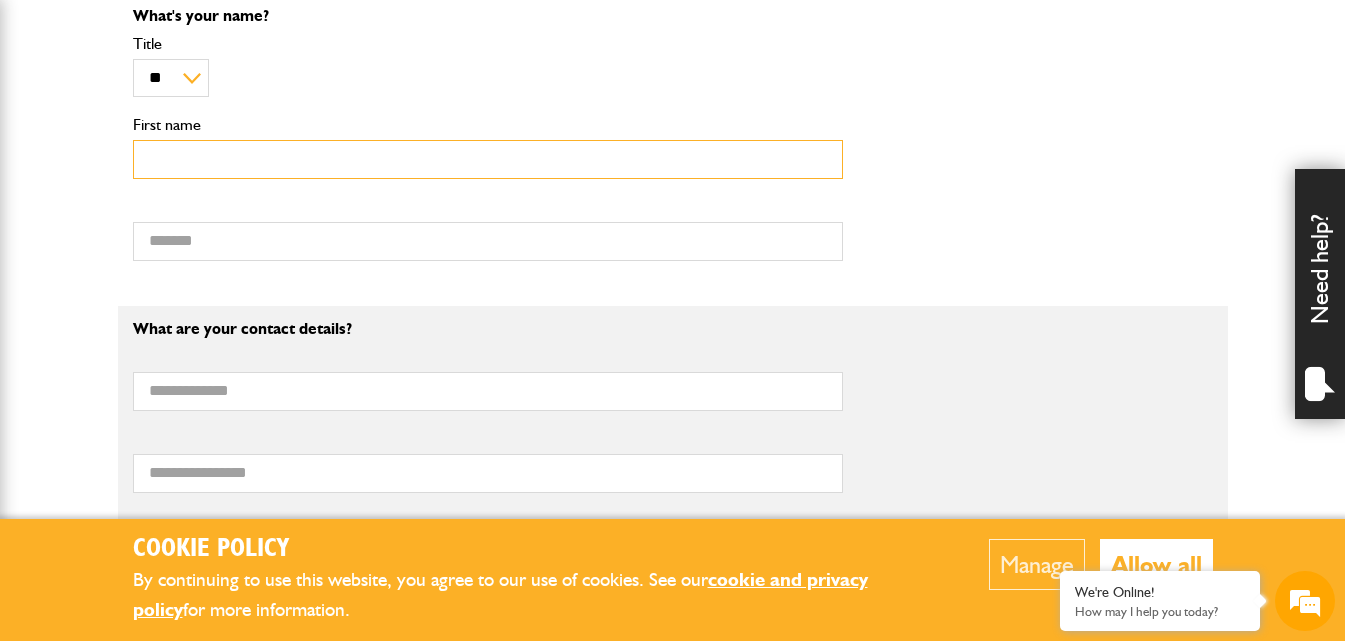 click on "First name" at bounding box center [488, 159] 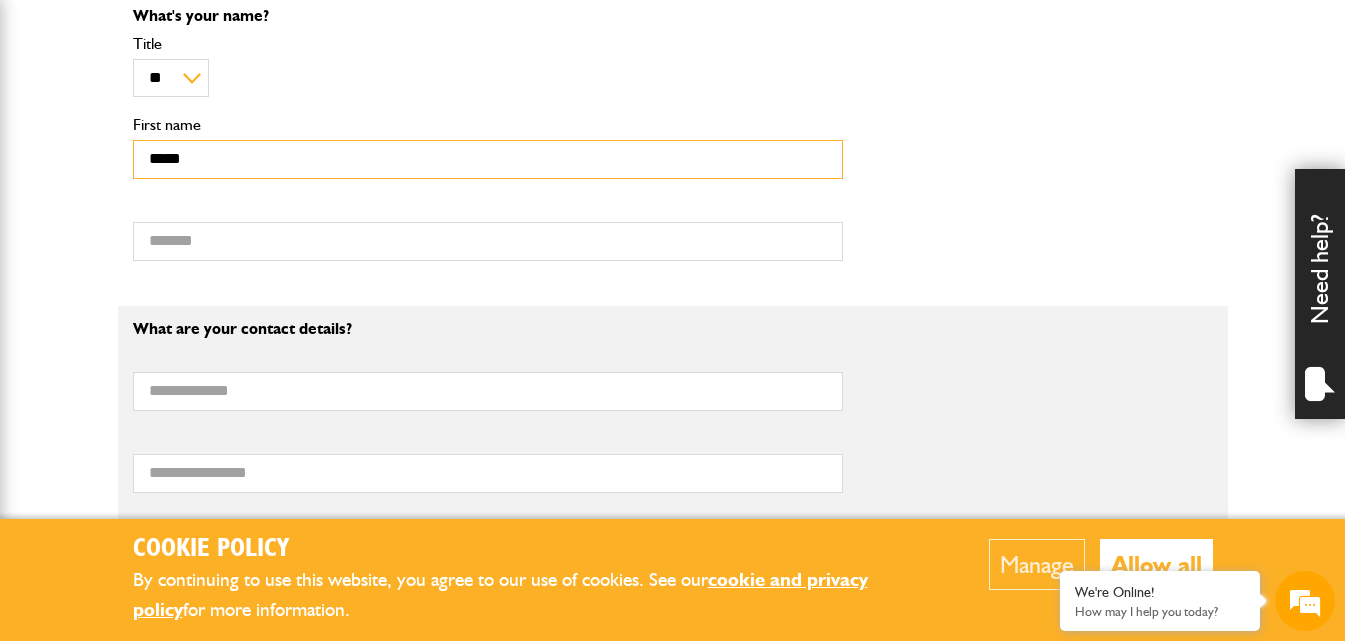 type on "*********" 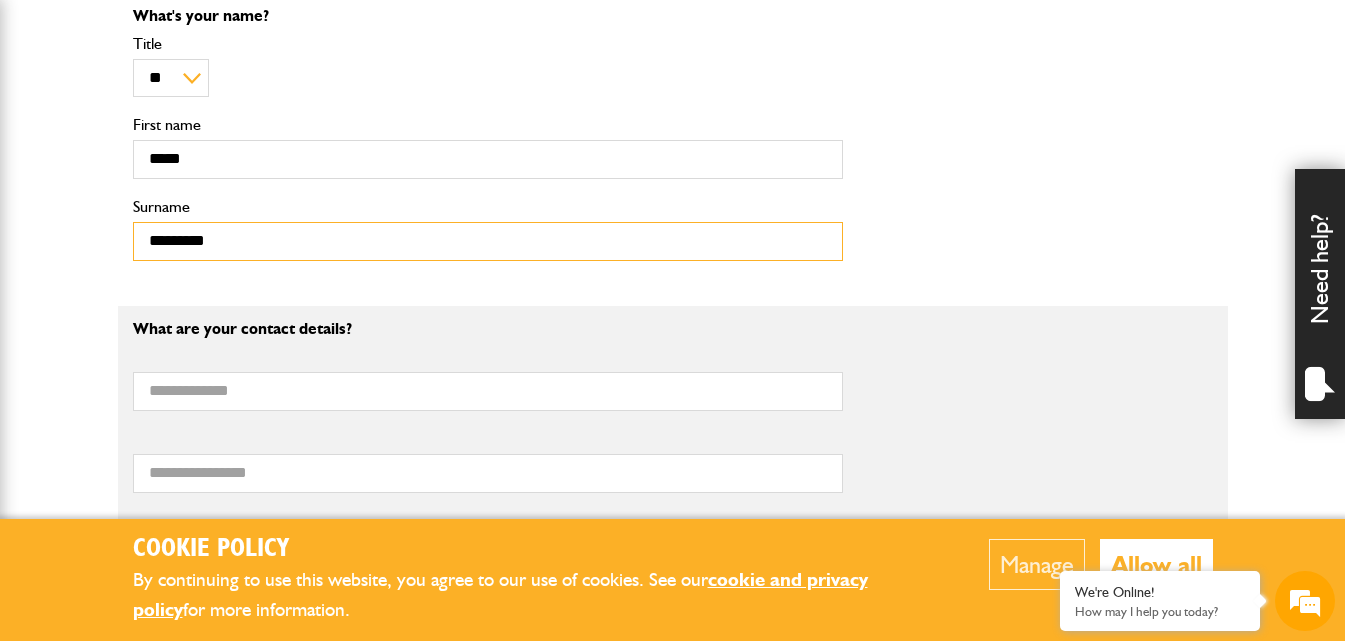 type on "**********" 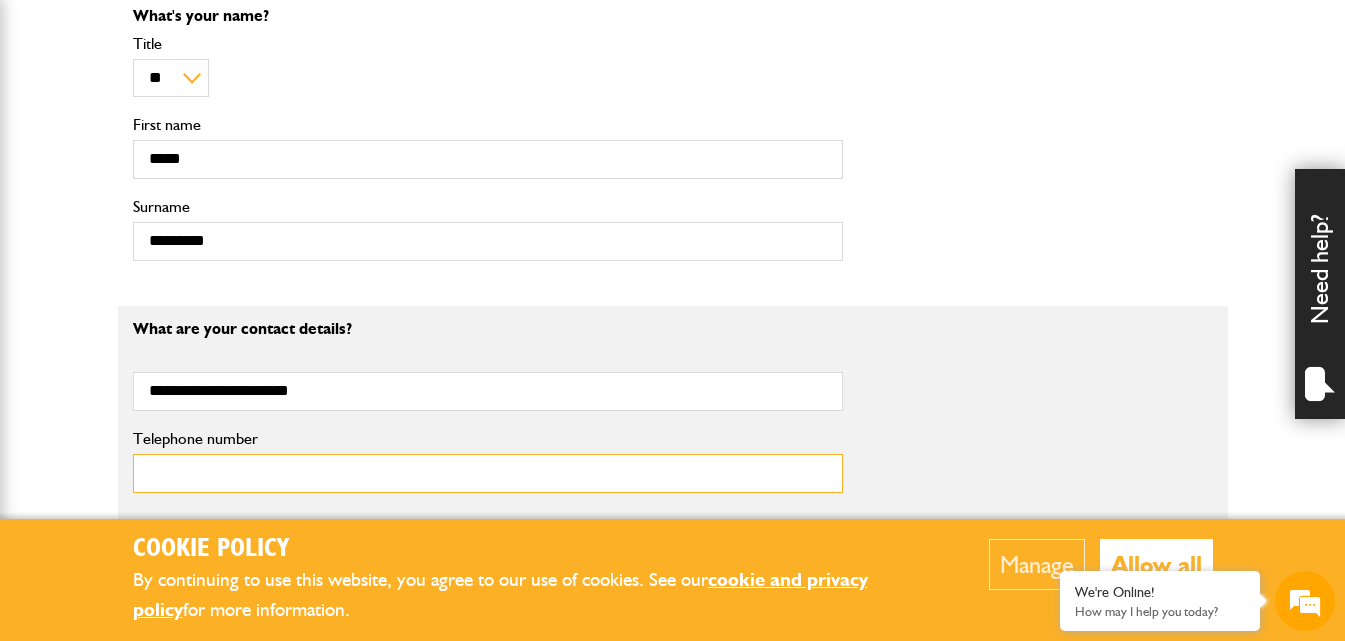 type on "**********" 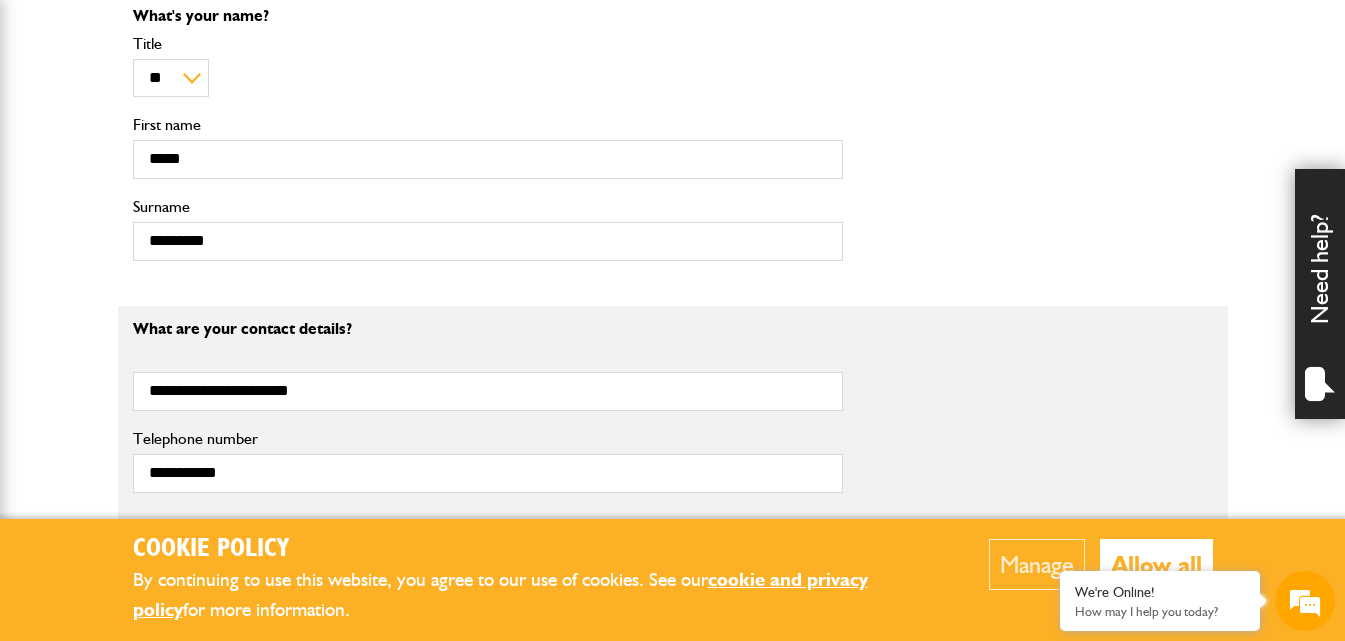 type on "**********" 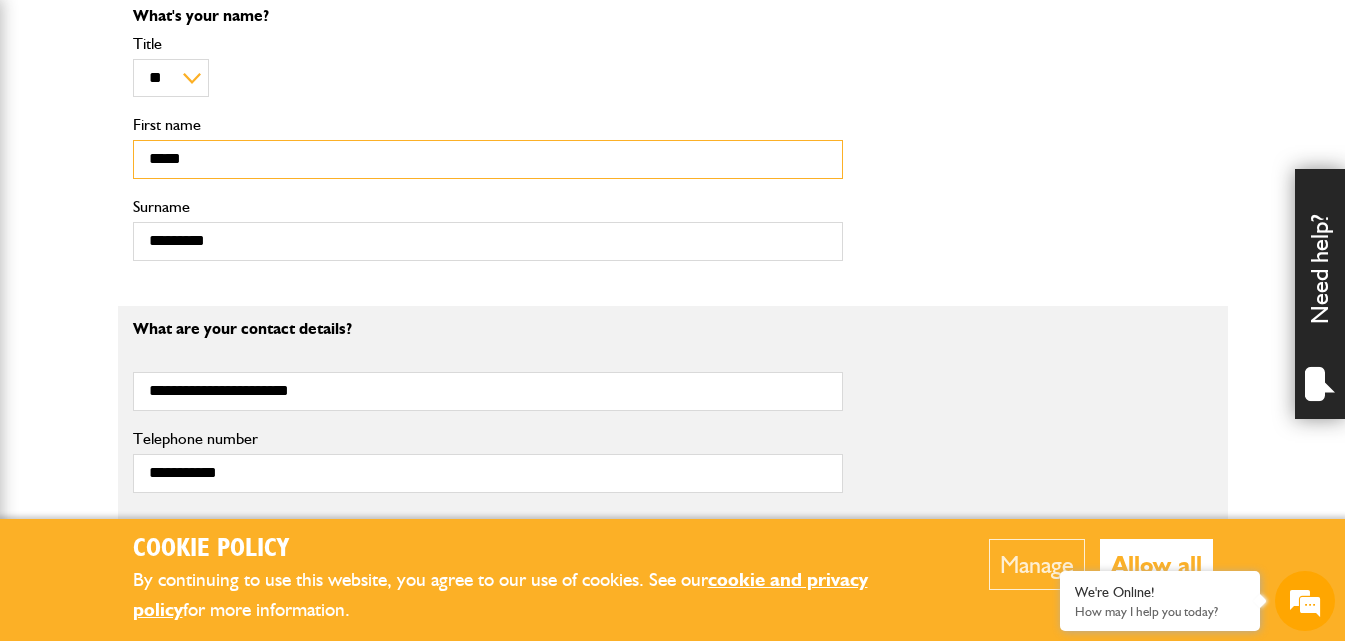 scroll, scrollTop: 0, scrollLeft: 0, axis: both 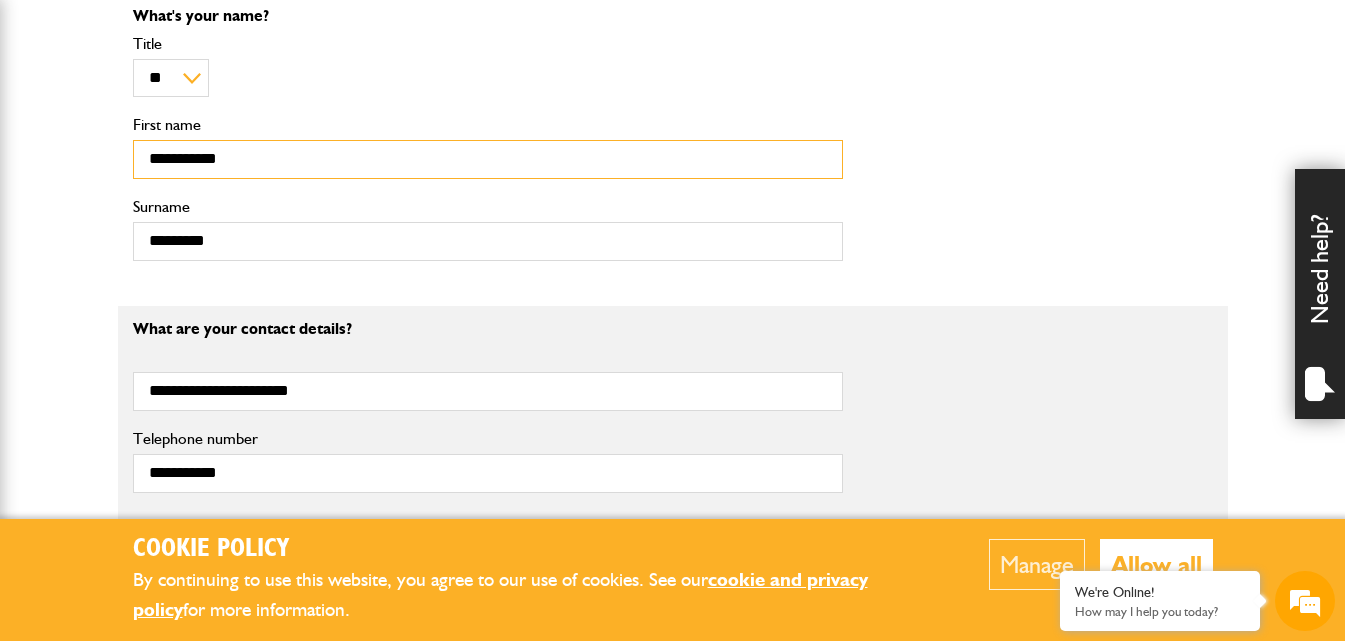 type on "**********" 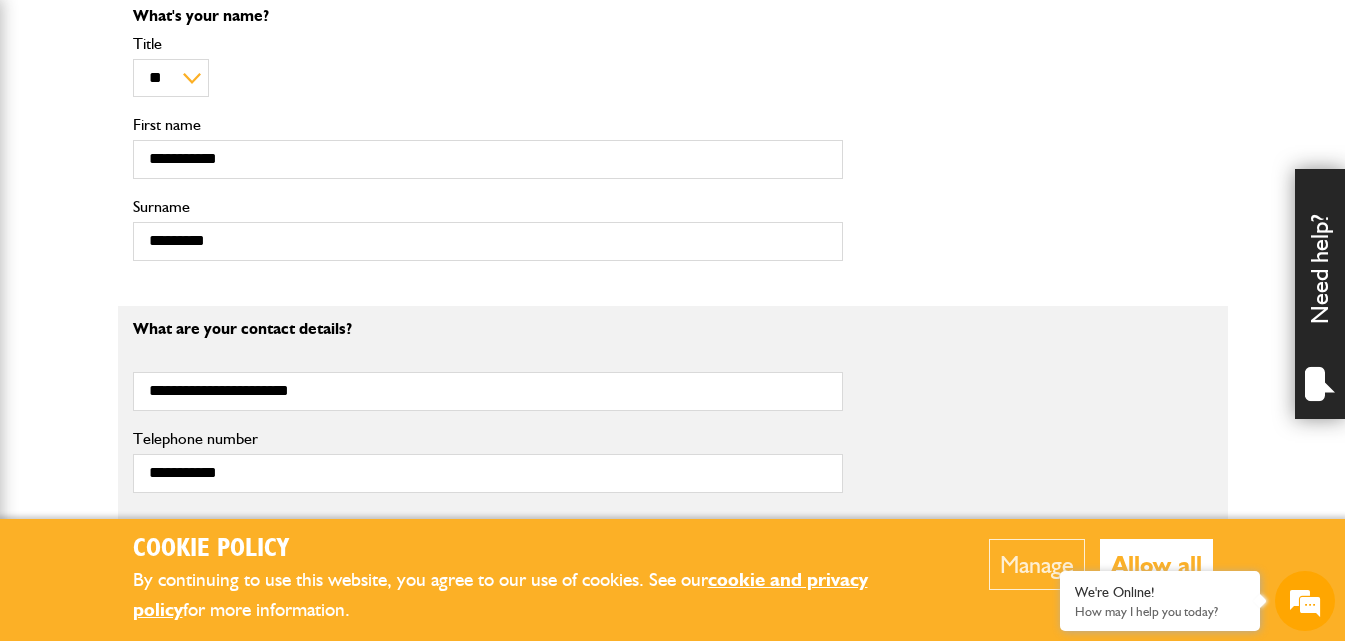 click on "**********" at bounding box center (488, 142) 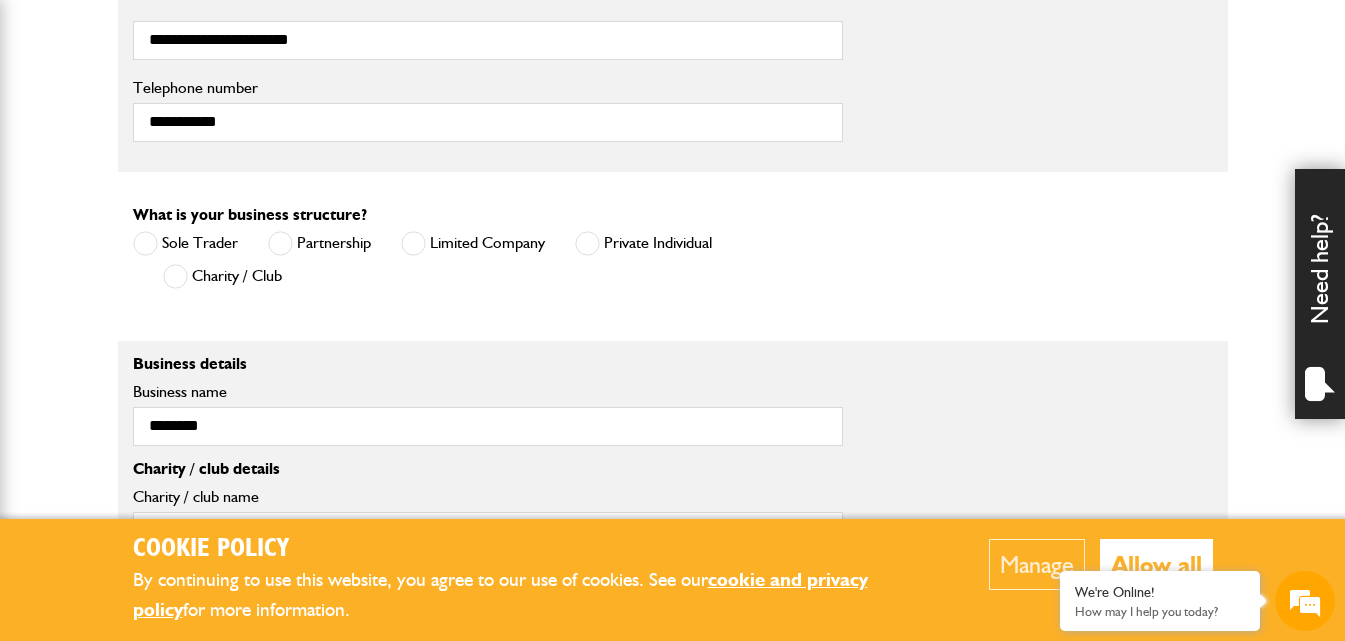scroll, scrollTop: 1300, scrollLeft: 0, axis: vertical 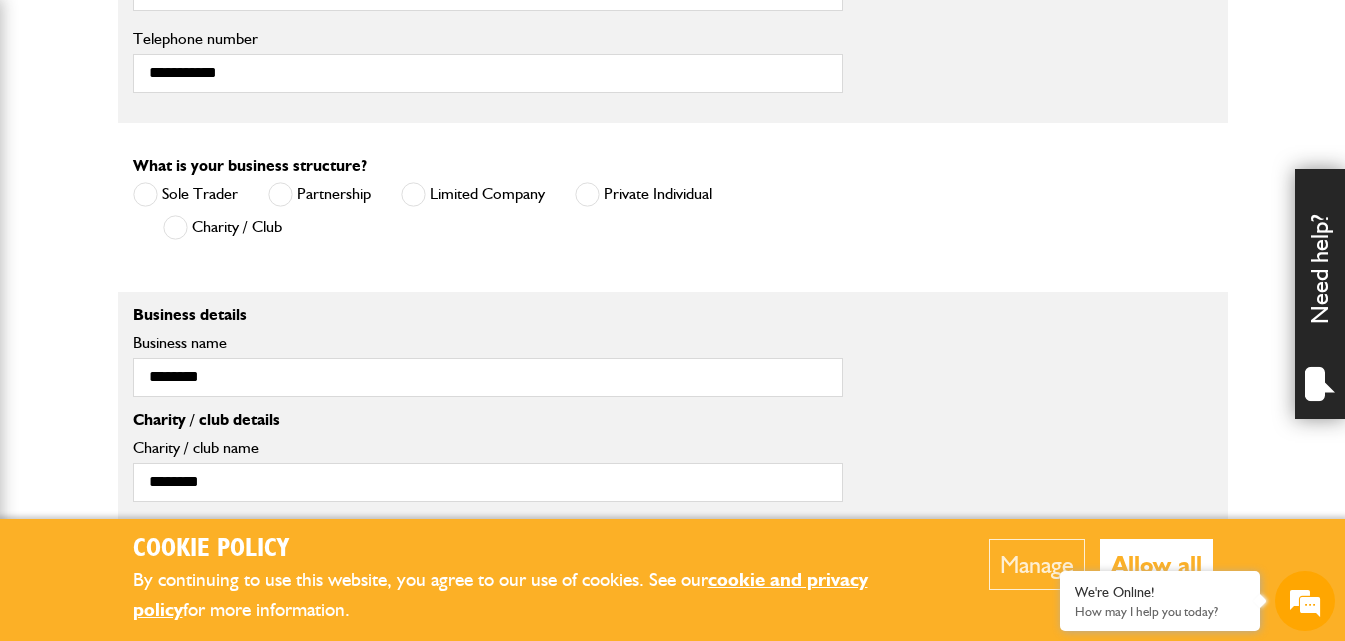 click at bounding box center (587, 194) 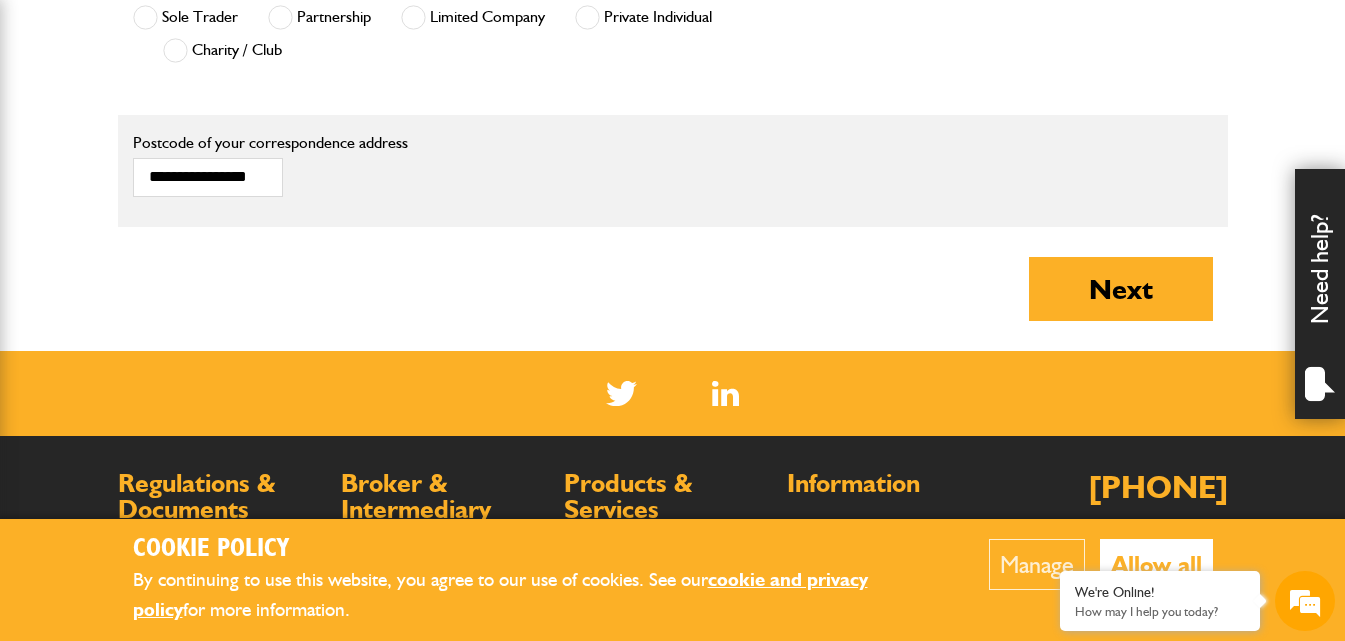 scroll, scrollTop: 1500, scrollLeft: 0, axis: vertical 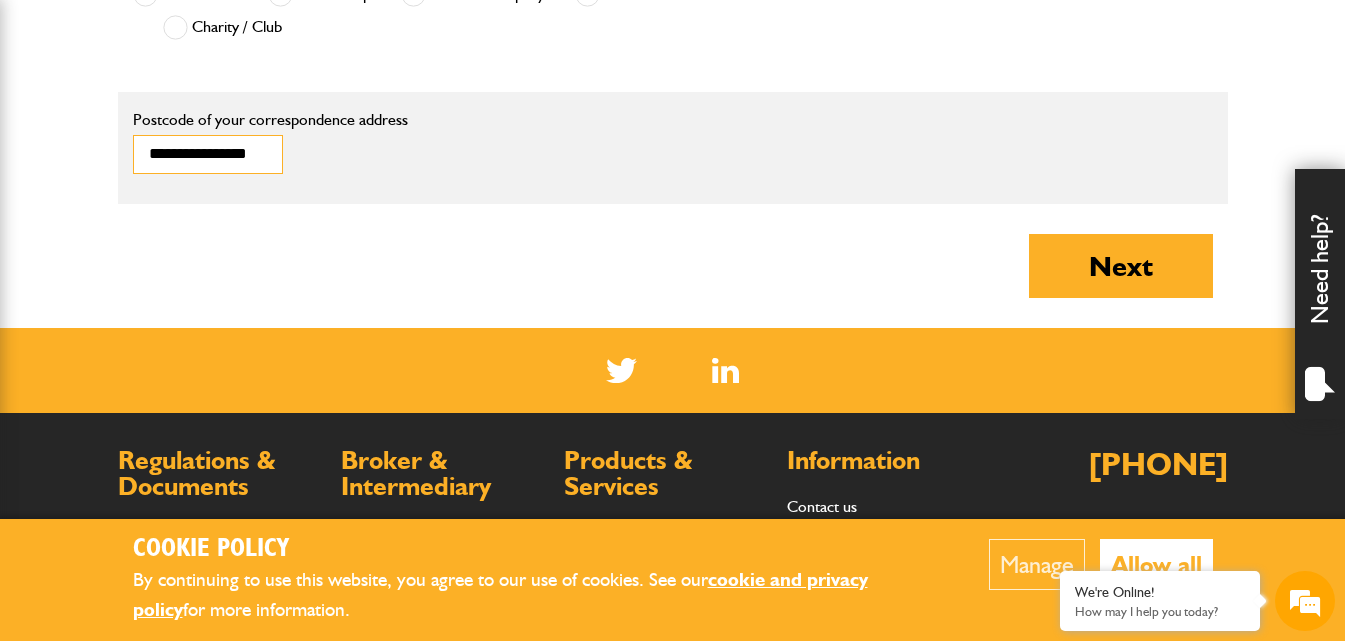 drag, startPoint x: 271, startPoint y: 158, endPoint x: 110, endPoint y: 148, distance: 161.31026 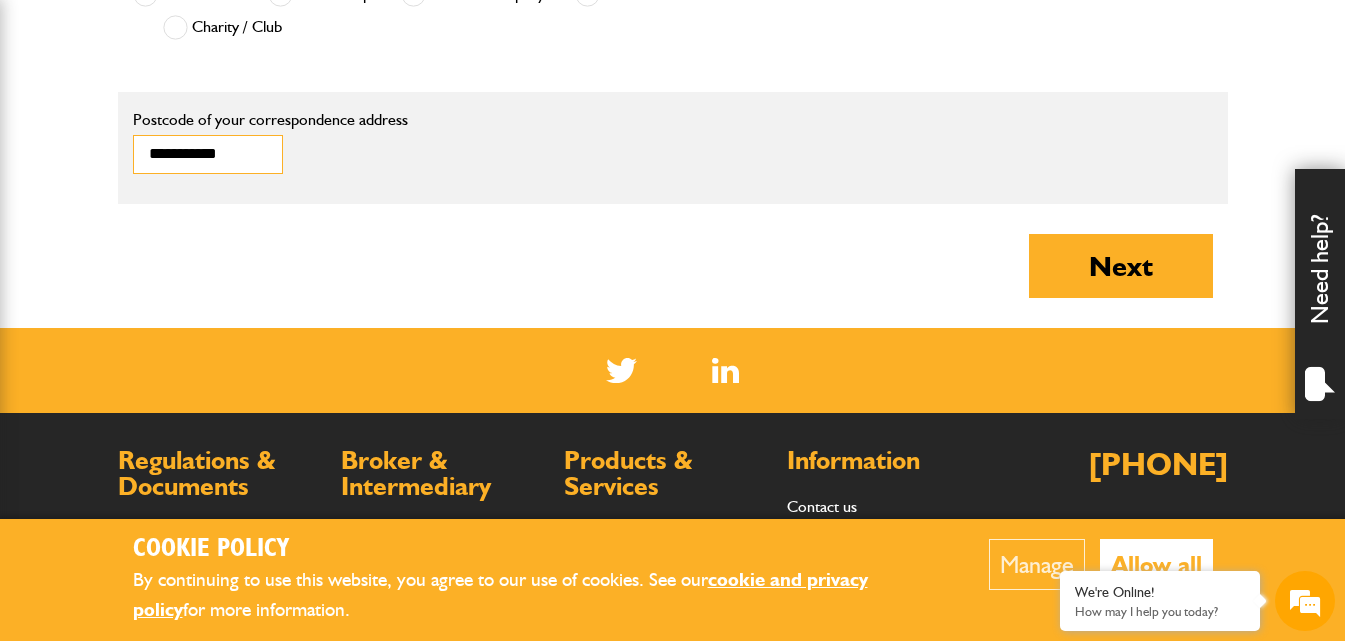 click on "**********" at bounding box center (208, 154) 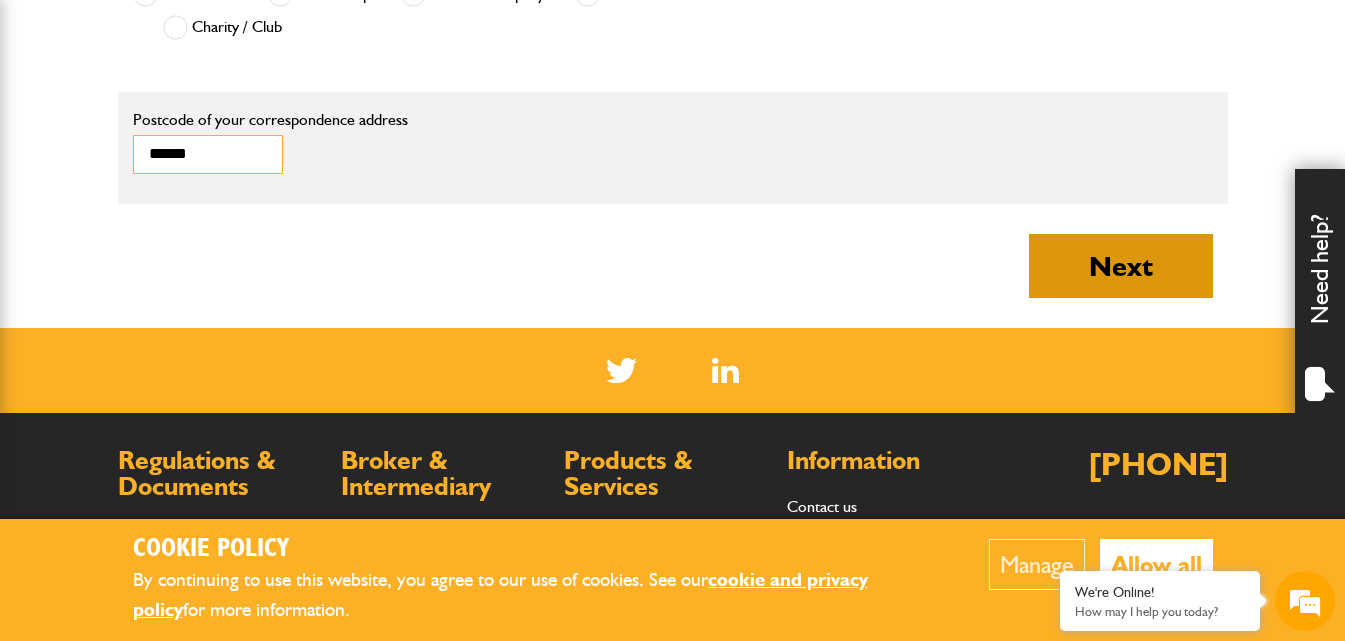 type on "******" 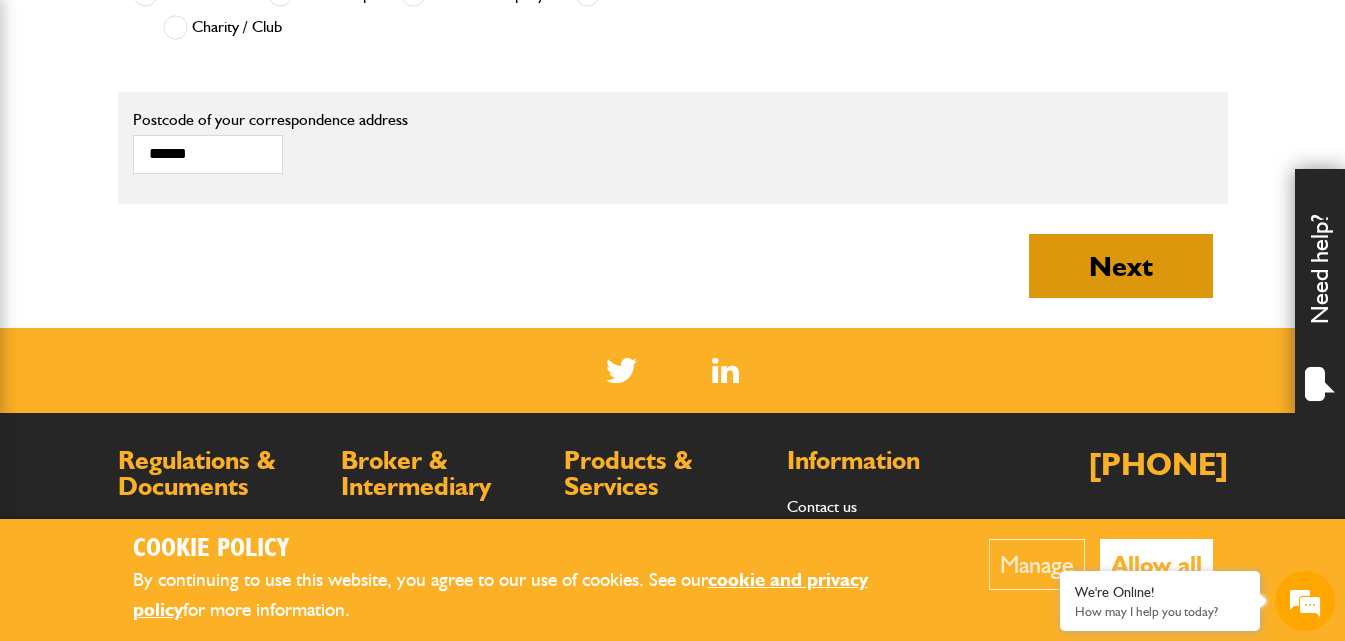click on "Next" at bounding box center (1121, 266) 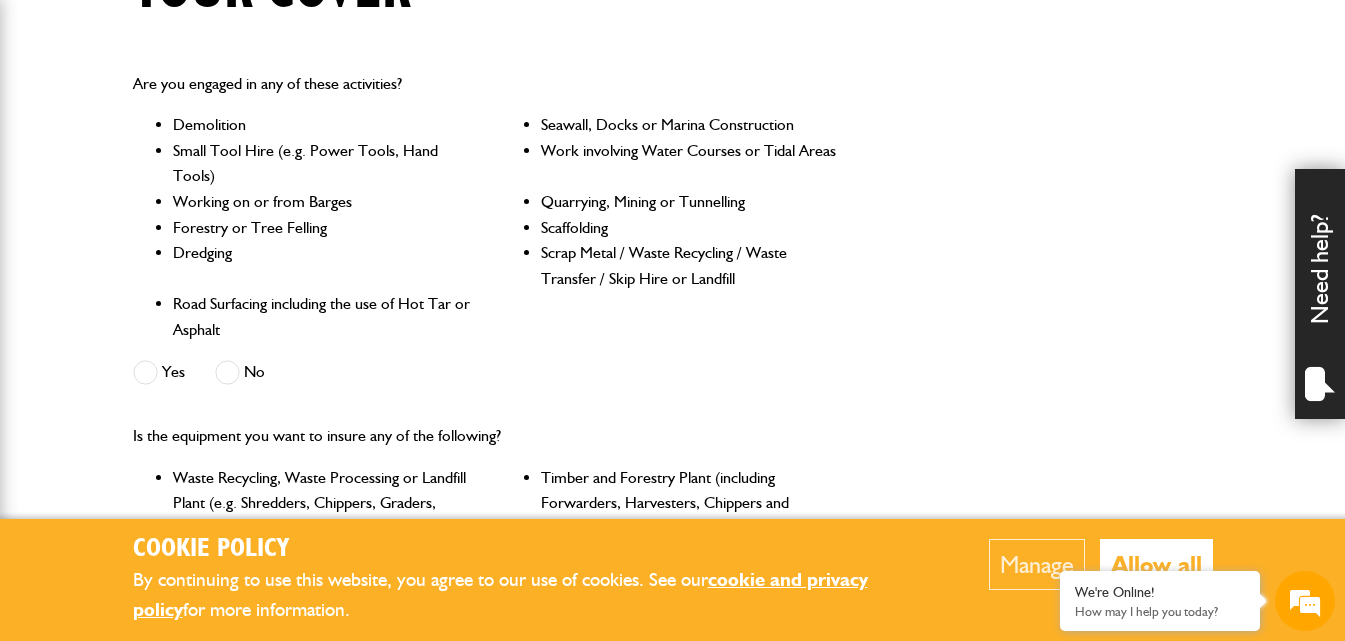 scroll, scrollTop: 600, scrollLeft: 0, axis: vertical 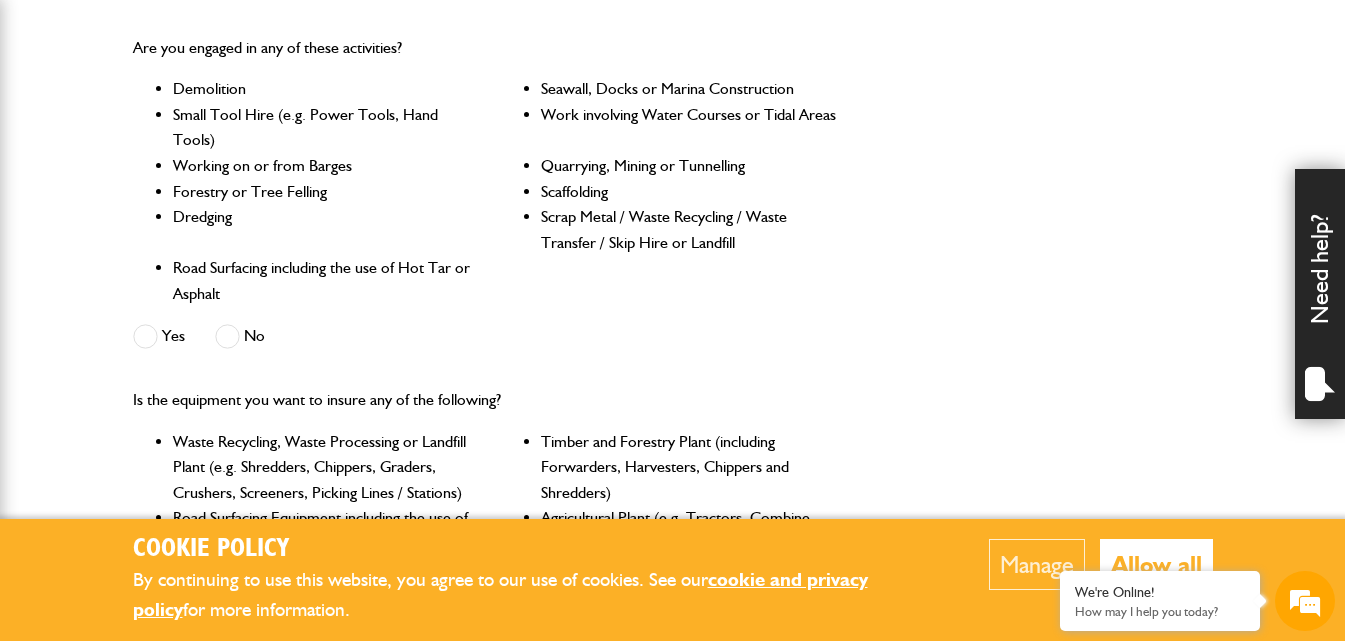 click at bounding box center [227, 336] 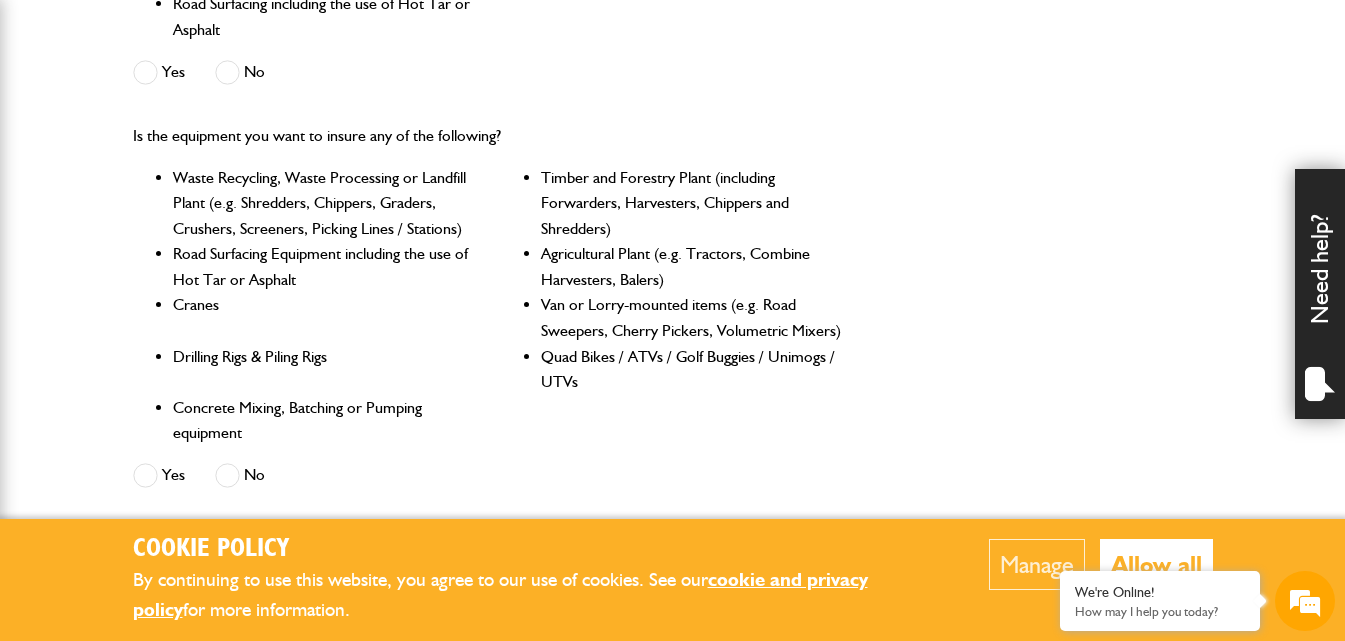 scroll, scrollTop: 900, scrollLeft: 0, axis: vertical 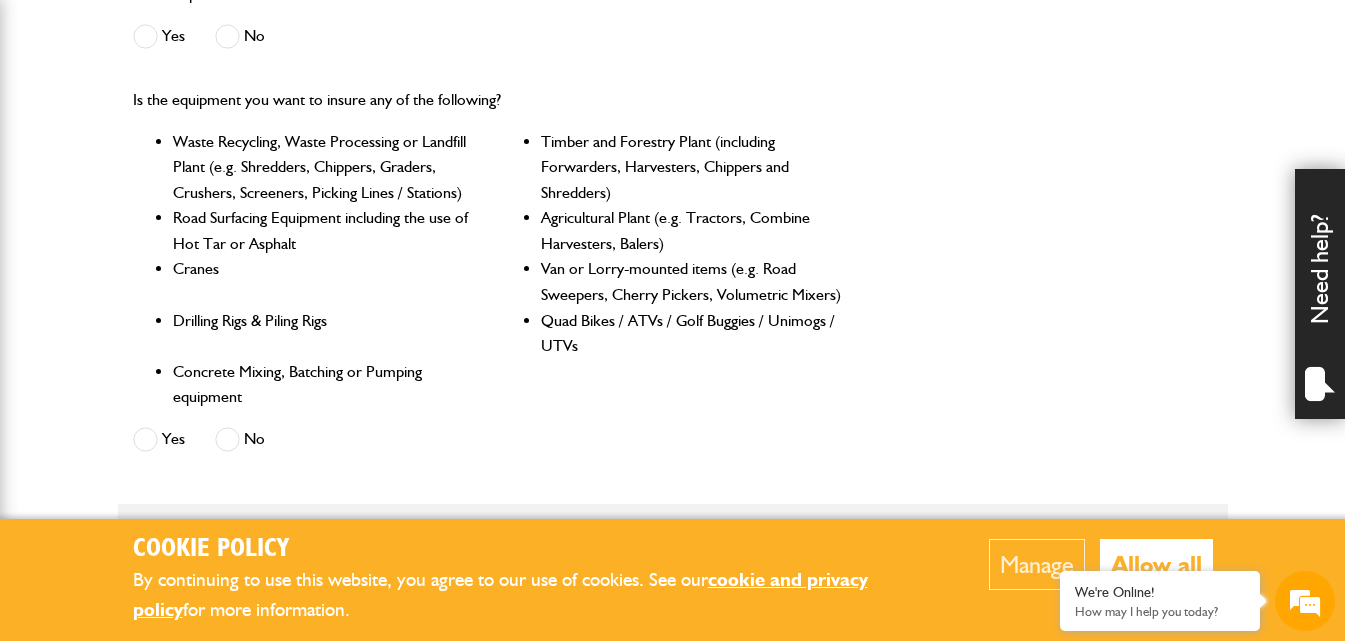 click at bounding box center (227, 439) 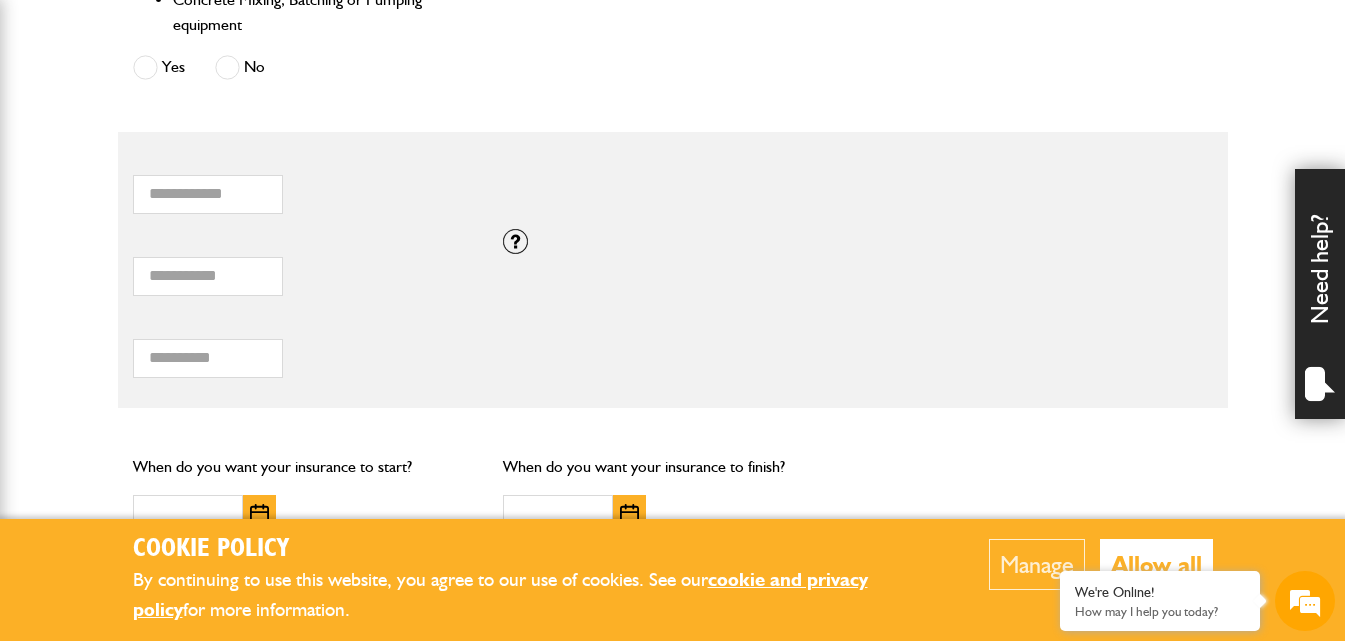 scroll, scrollTop: 1300, scrollLeft: 0, axis: vertical 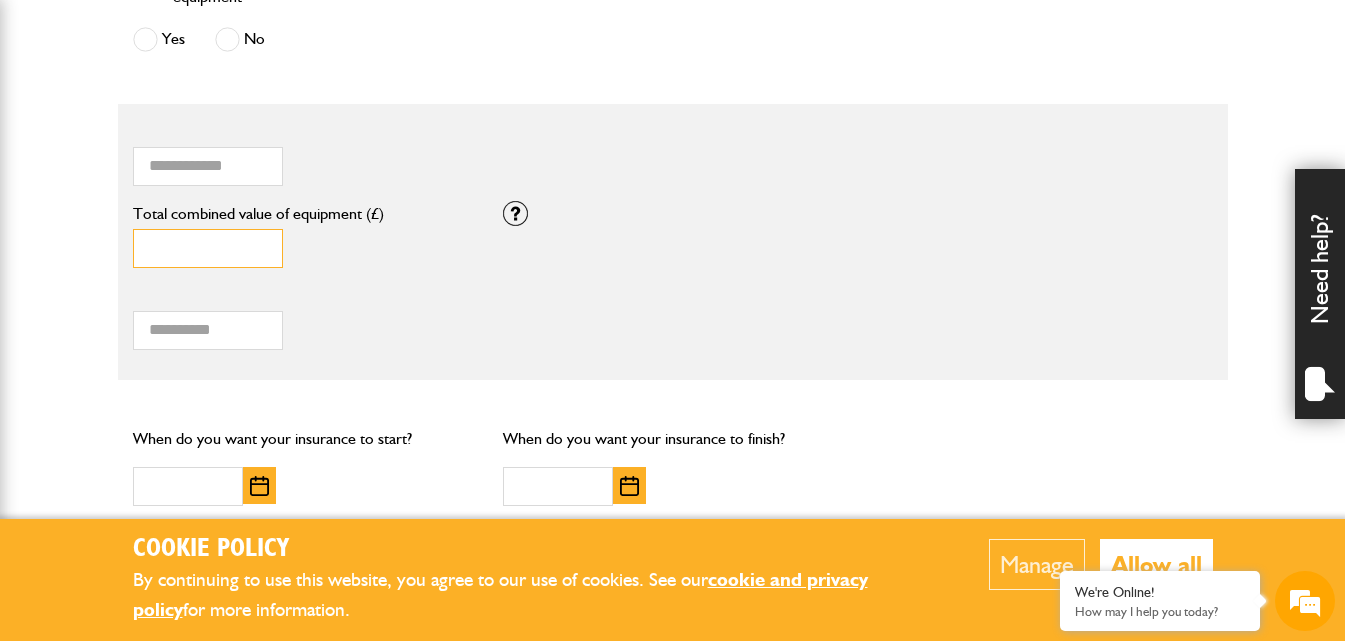 drag, startPoint x: 223, startPoint y: 251, endPoint x: 128, endPoint y: 252, distance: 95.005264 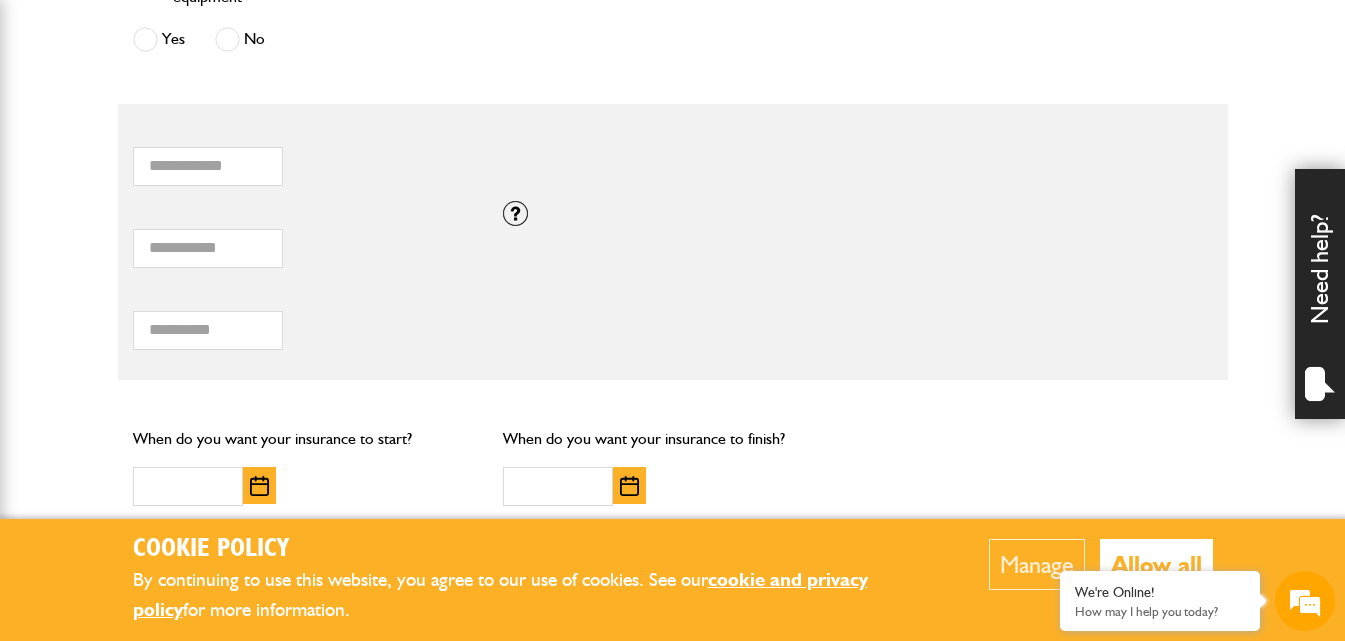 click on "Total hiring fees
Please enter a minimum value of 25 for total hiring fees." at bounding box center (303, 319) 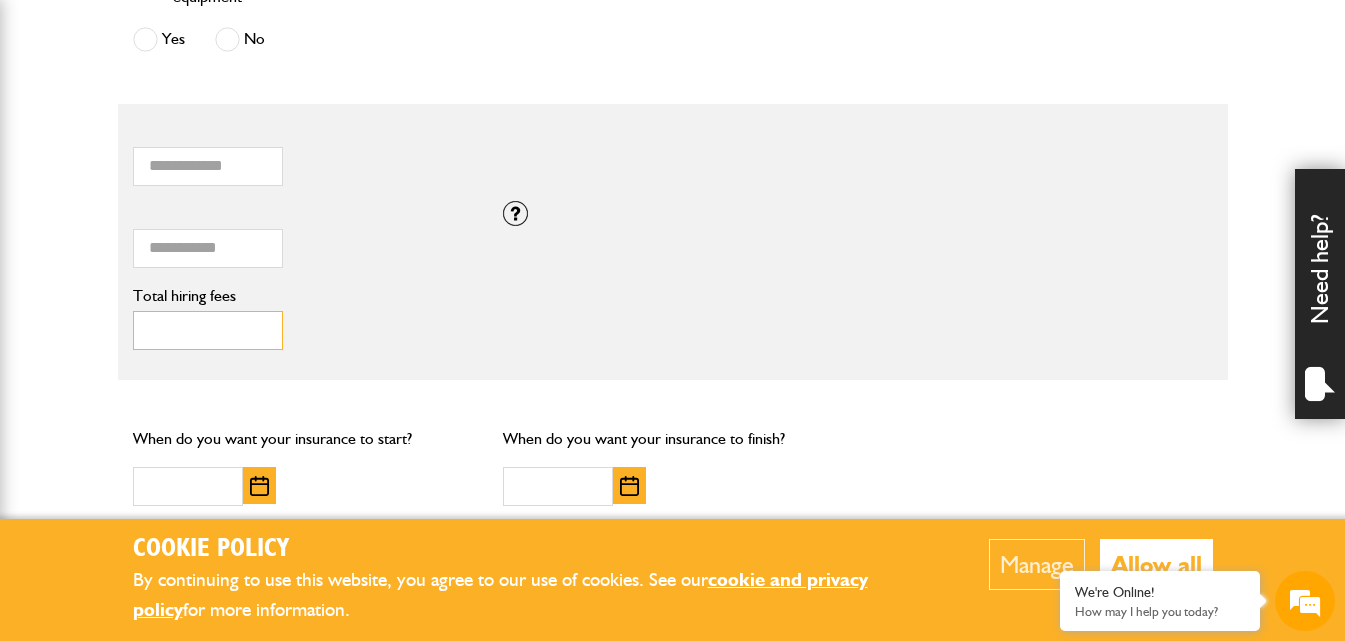 click on "Total hiring fees" at bounding box center (208, 330) 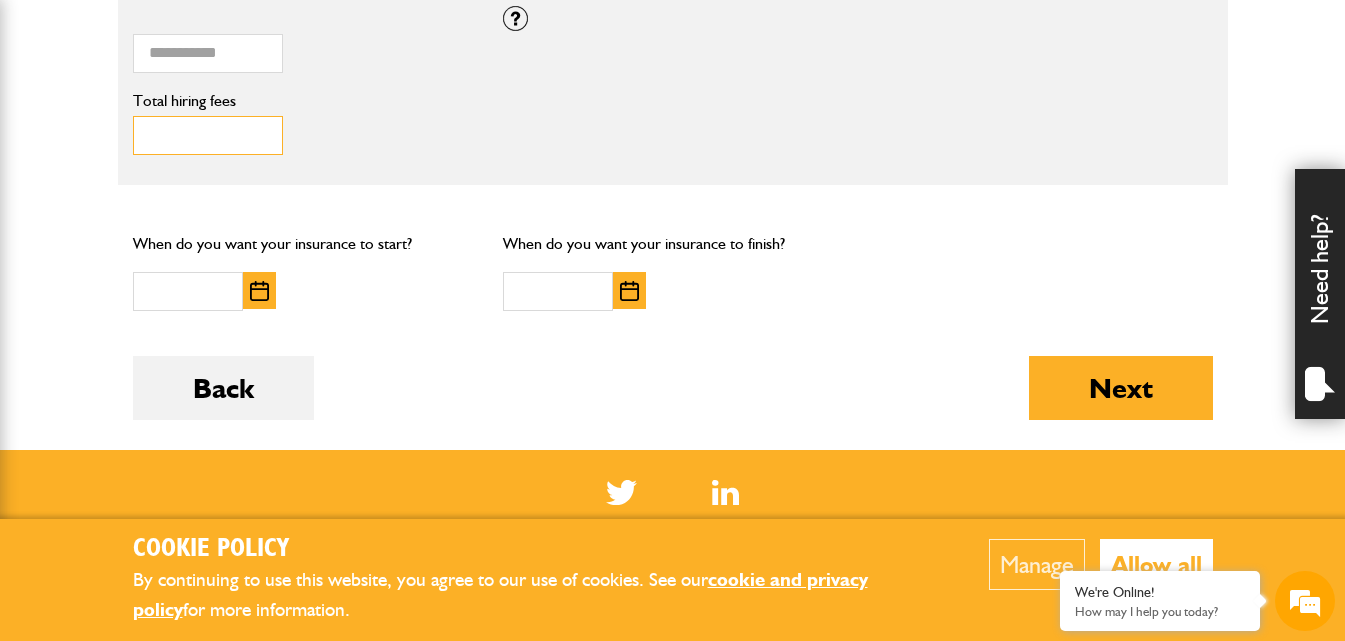 scroll, scrollTop: 1500, scrollLeft: 0, axis: vertical 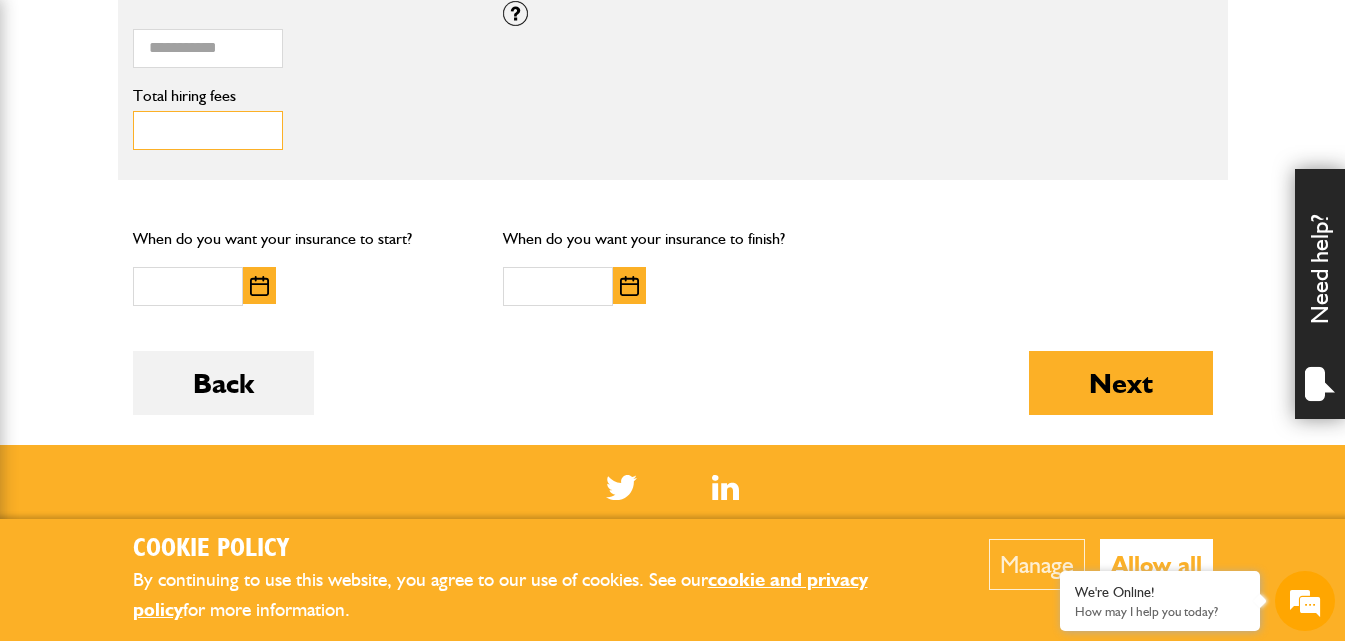 type on "***" 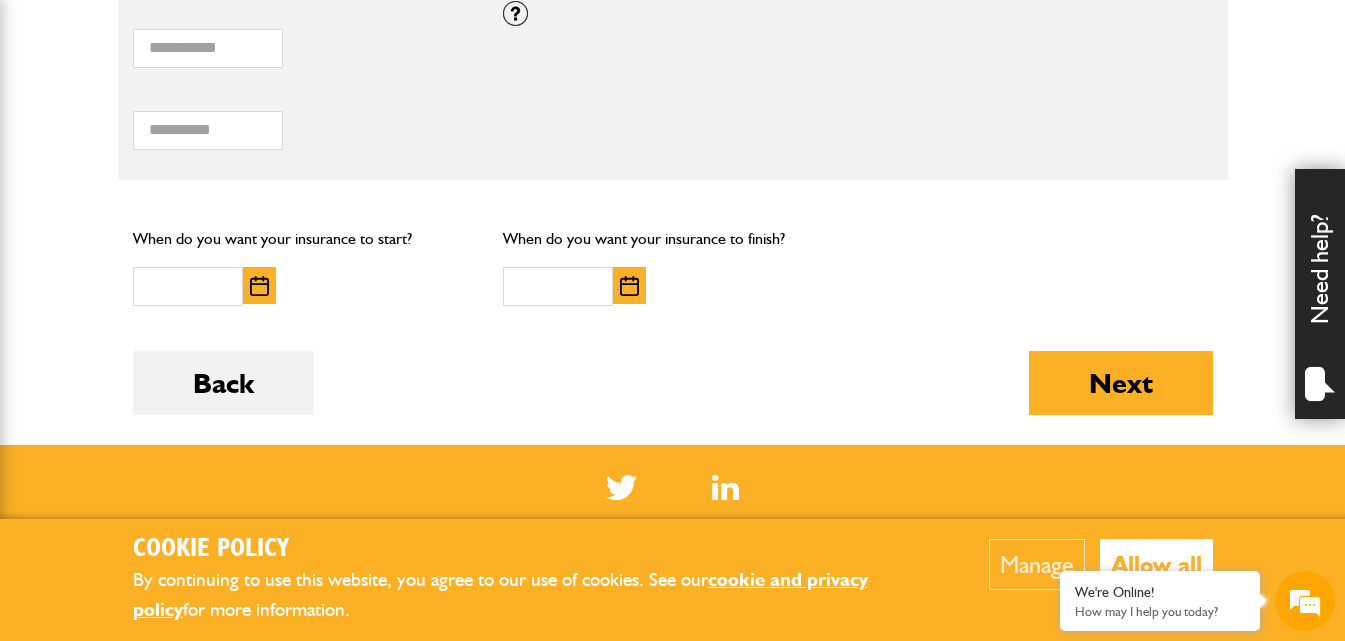 click at bounding box center (259, 286) 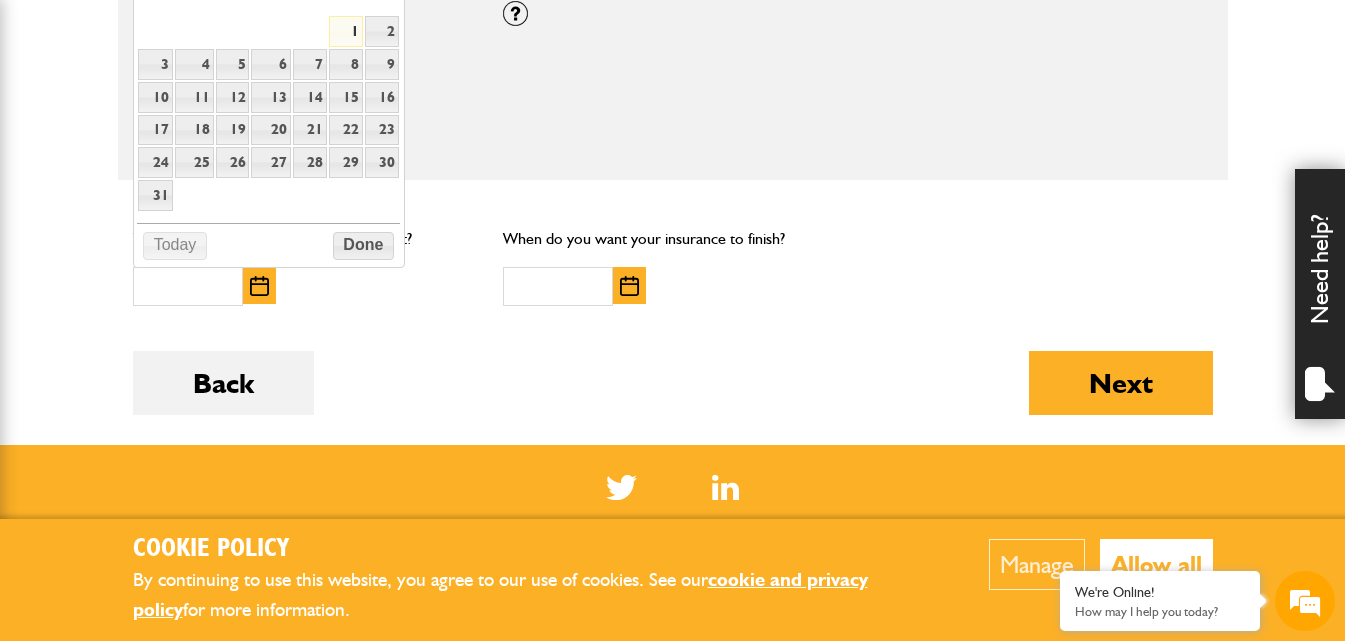 click on "1" at bounding box center [346, 31] 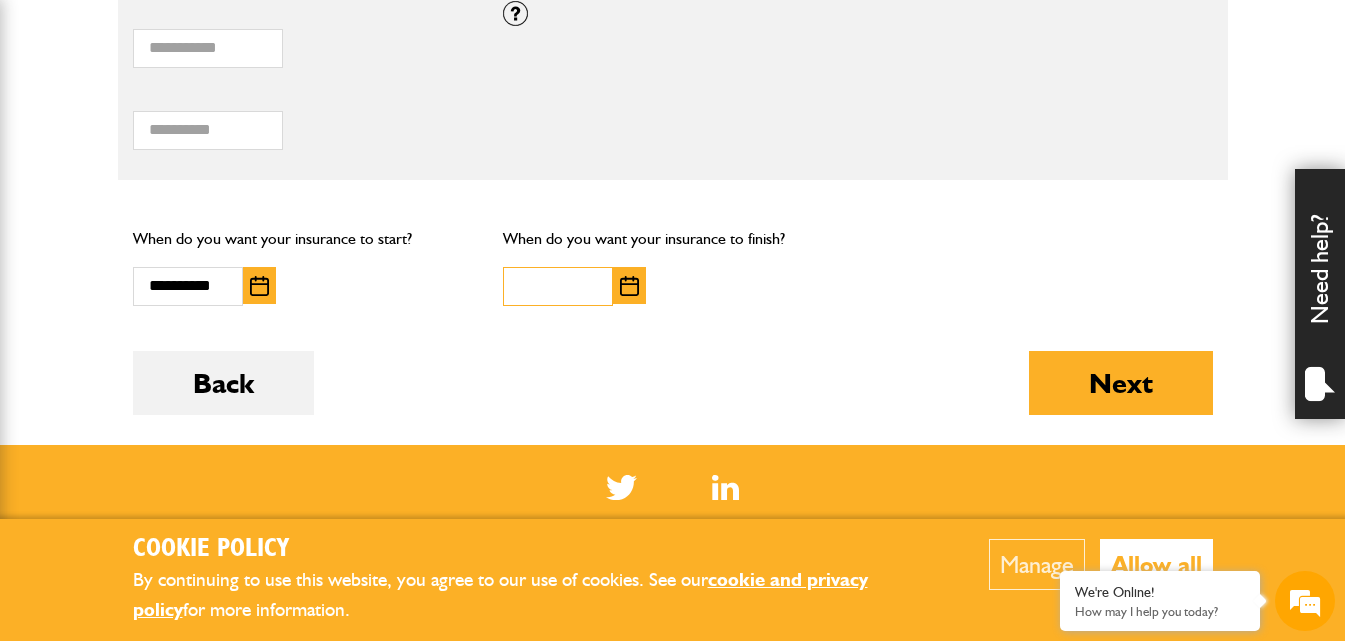 click at bounding box center [558, 286] 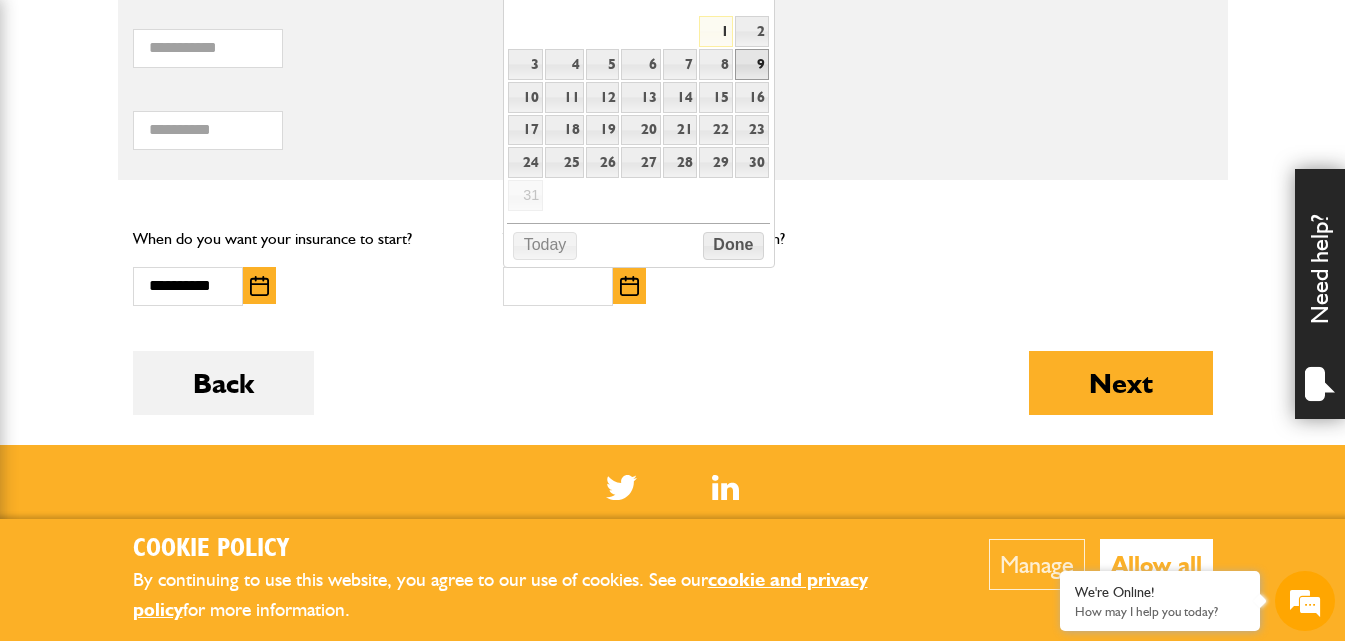 click on "9" at bounding box center [752, 64] 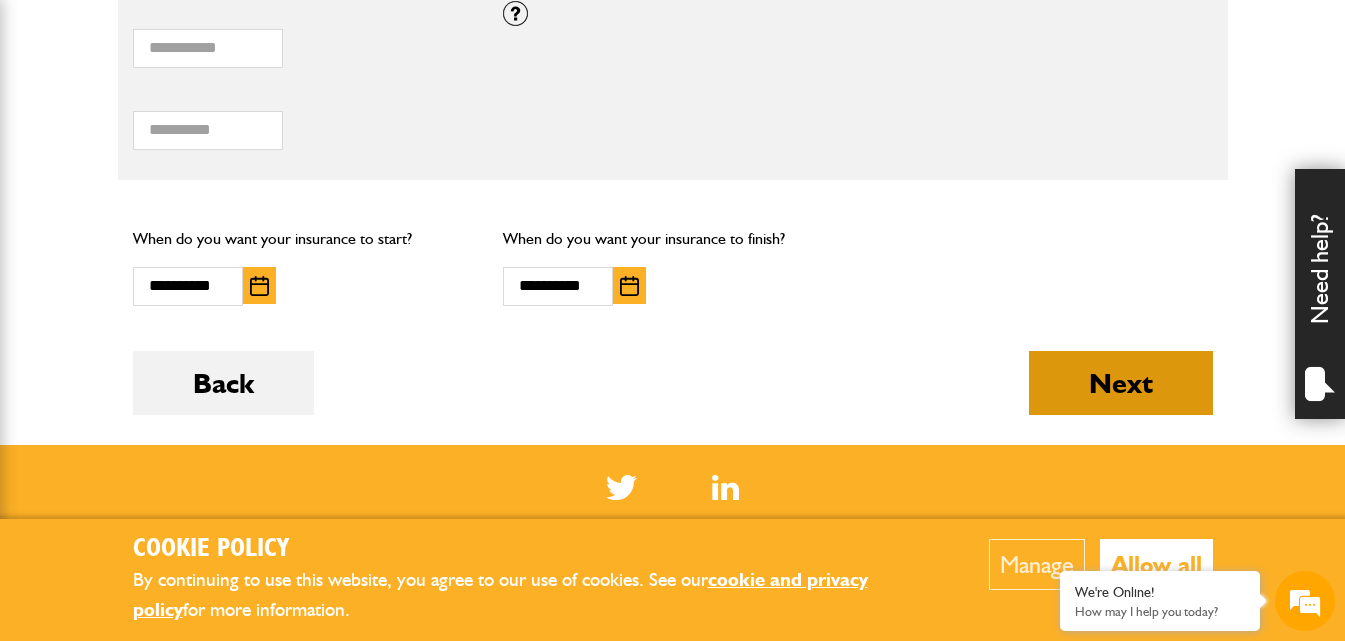 click on "Next" at bounding box center [1121, 383] 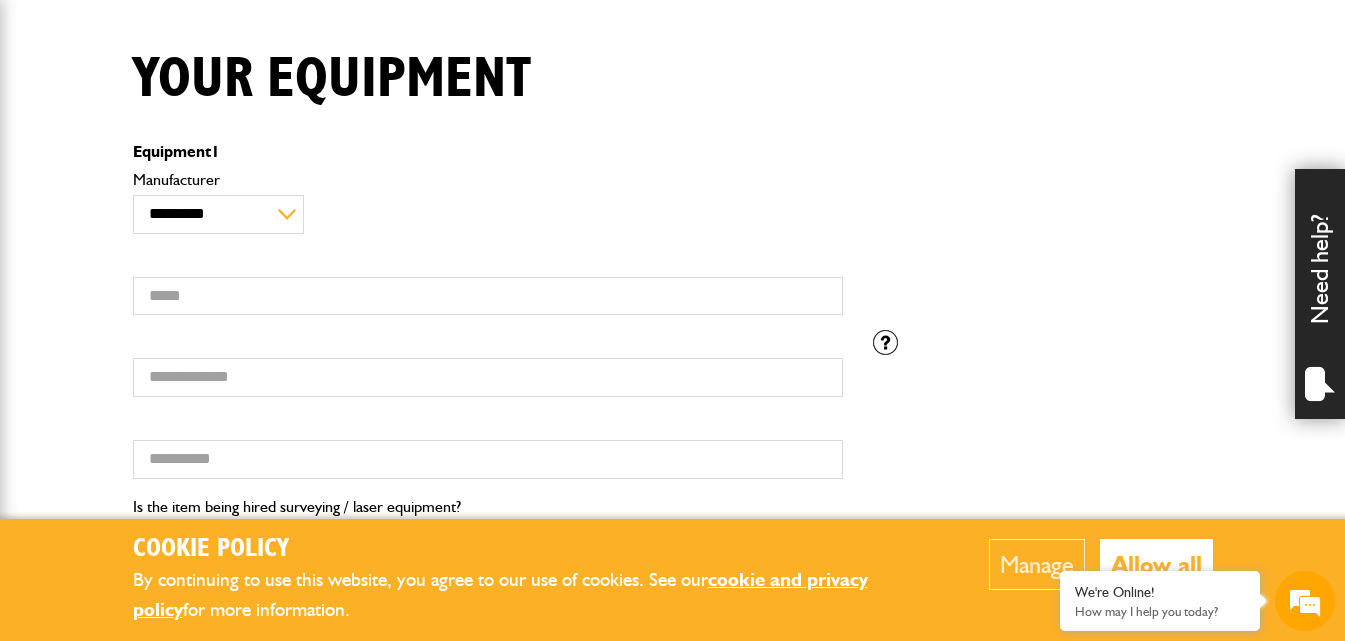 scroll, scrollTop: 600, scrollLeft: 0, axis: vertical 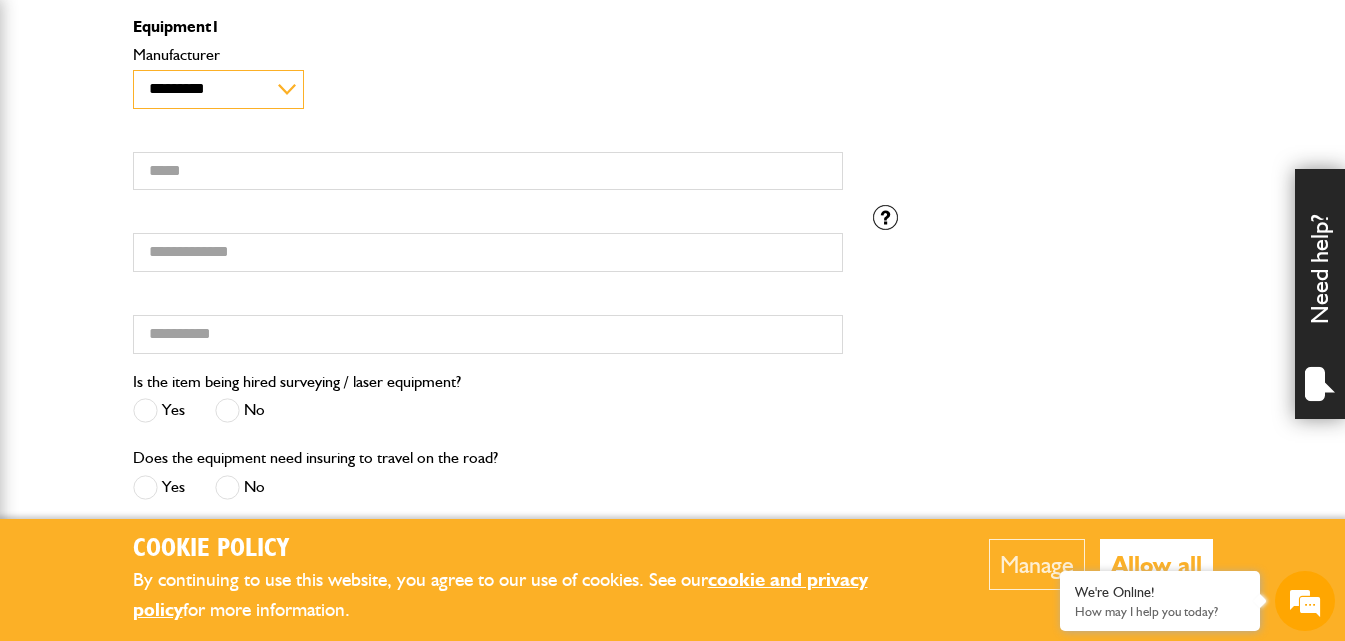 click on "**********" at bounding box center [218, 89] 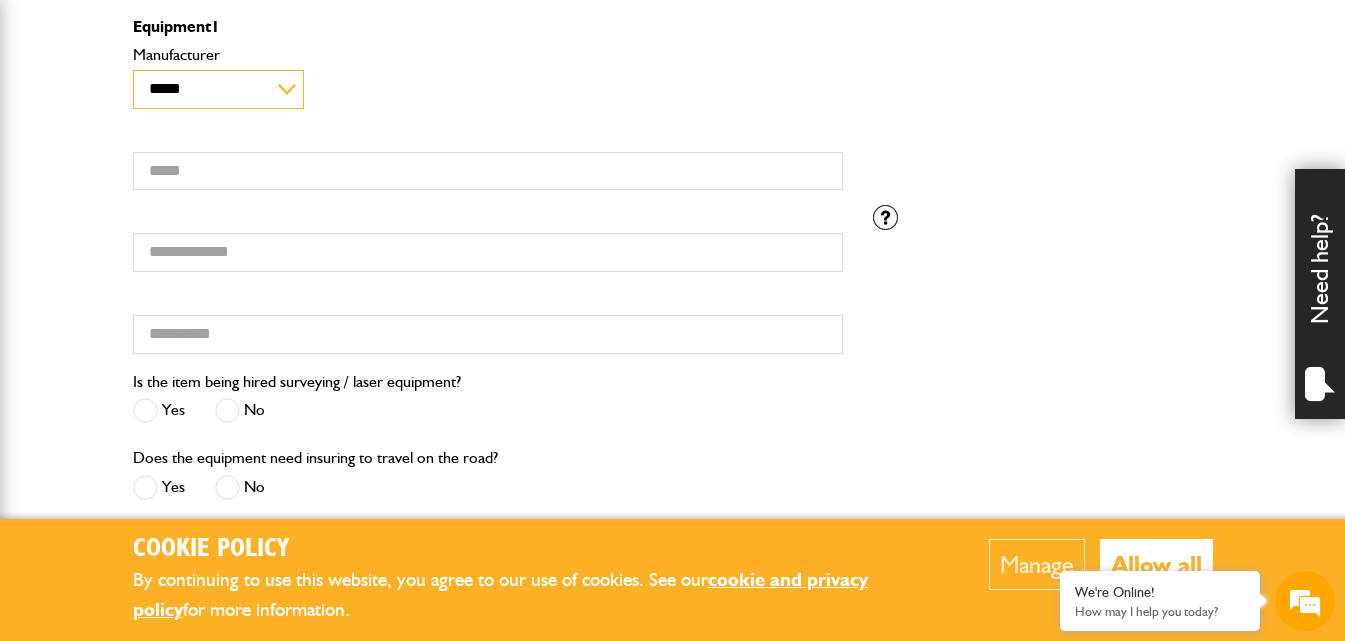click on "**********" at bounding box center [218, 89] 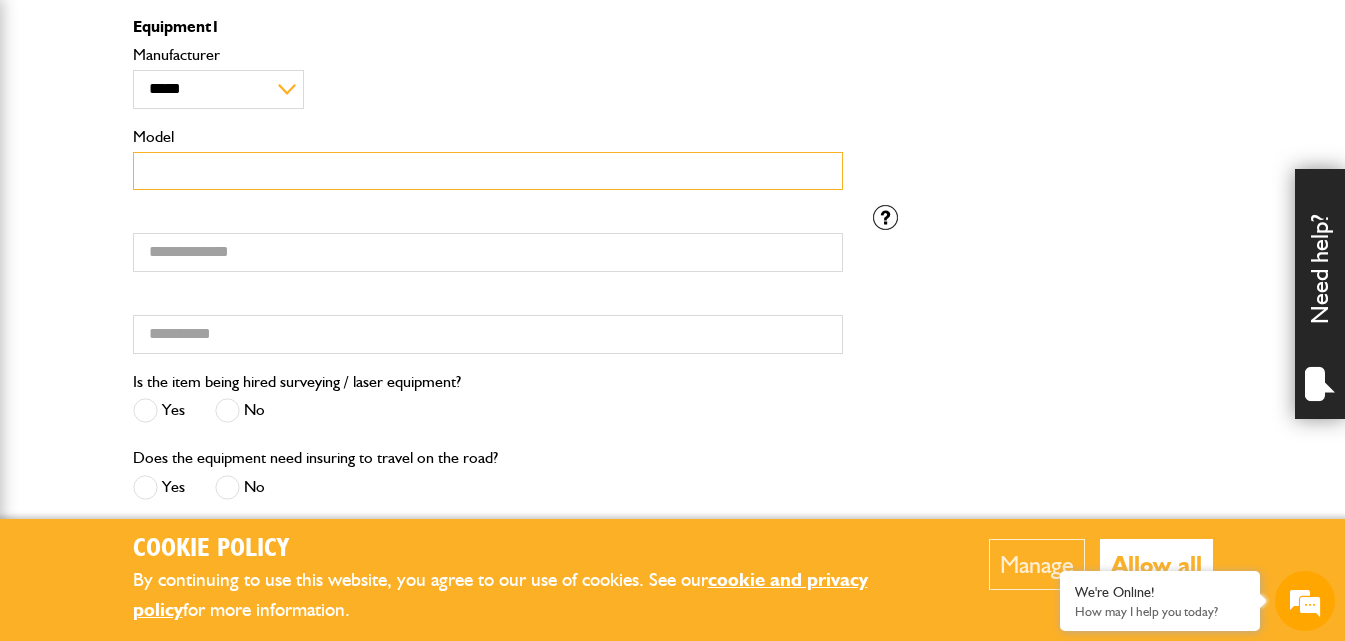 click on "Model" at bounding box center (488, 171) 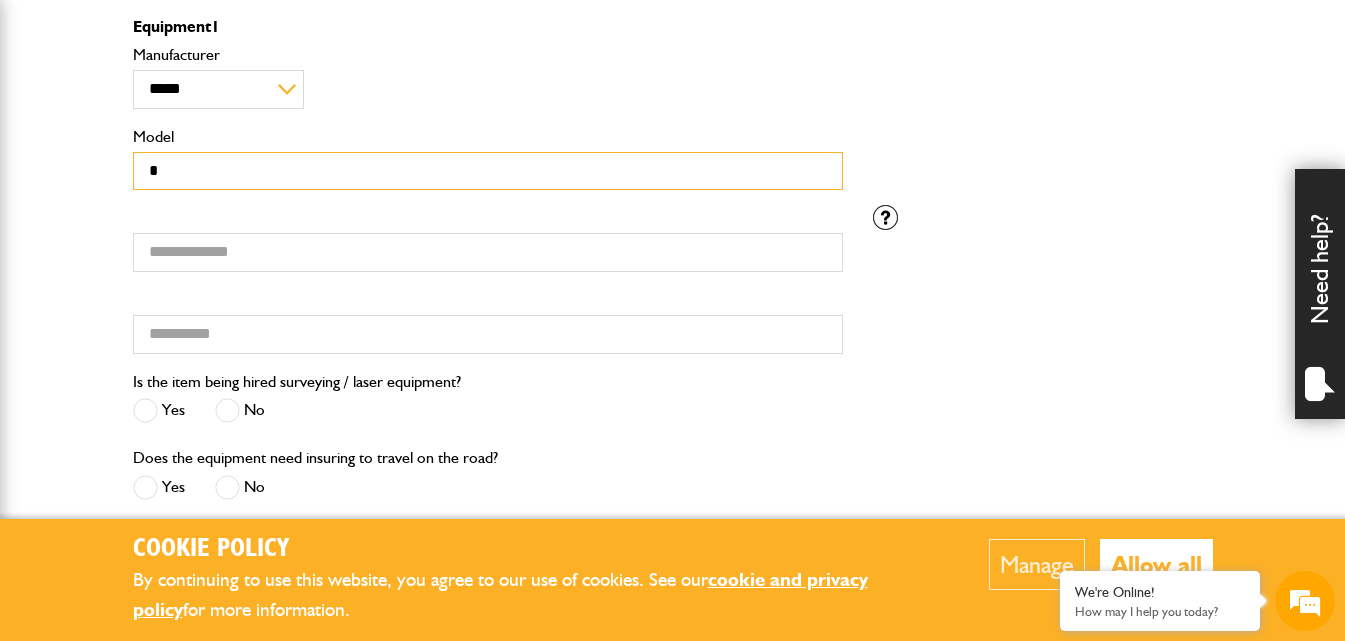 scroll, scrollTop: 0, scrollLeft: 0, axis: both 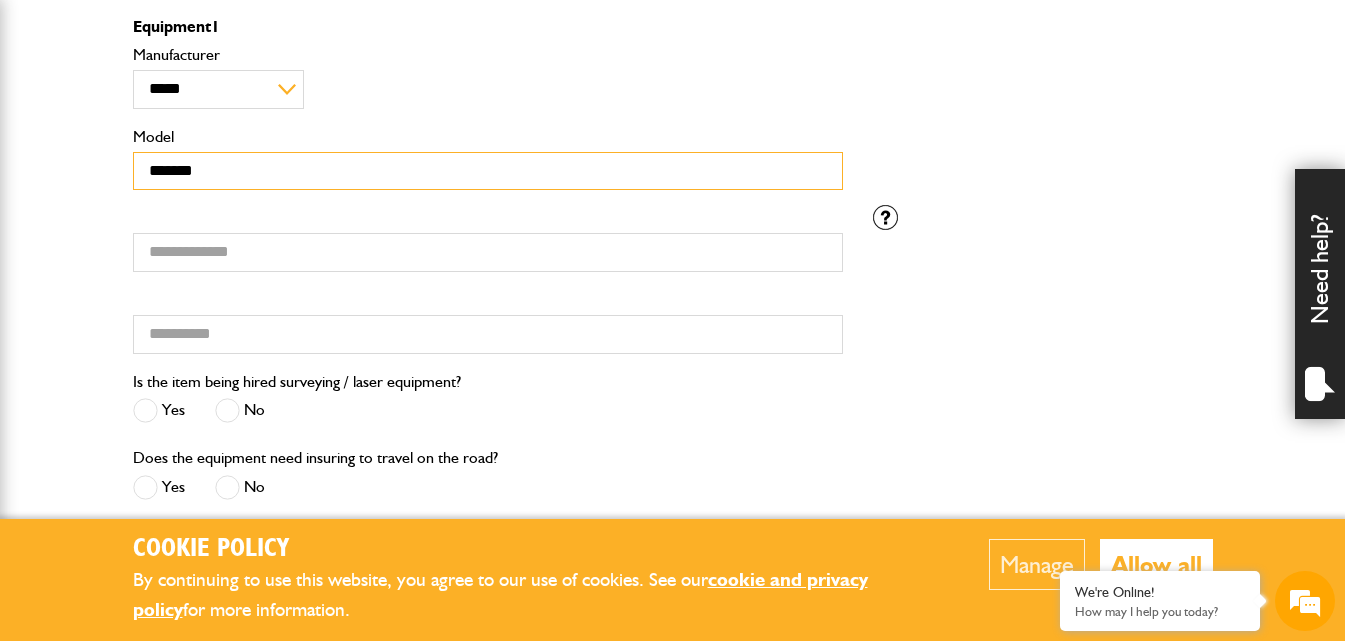 type on "*******" 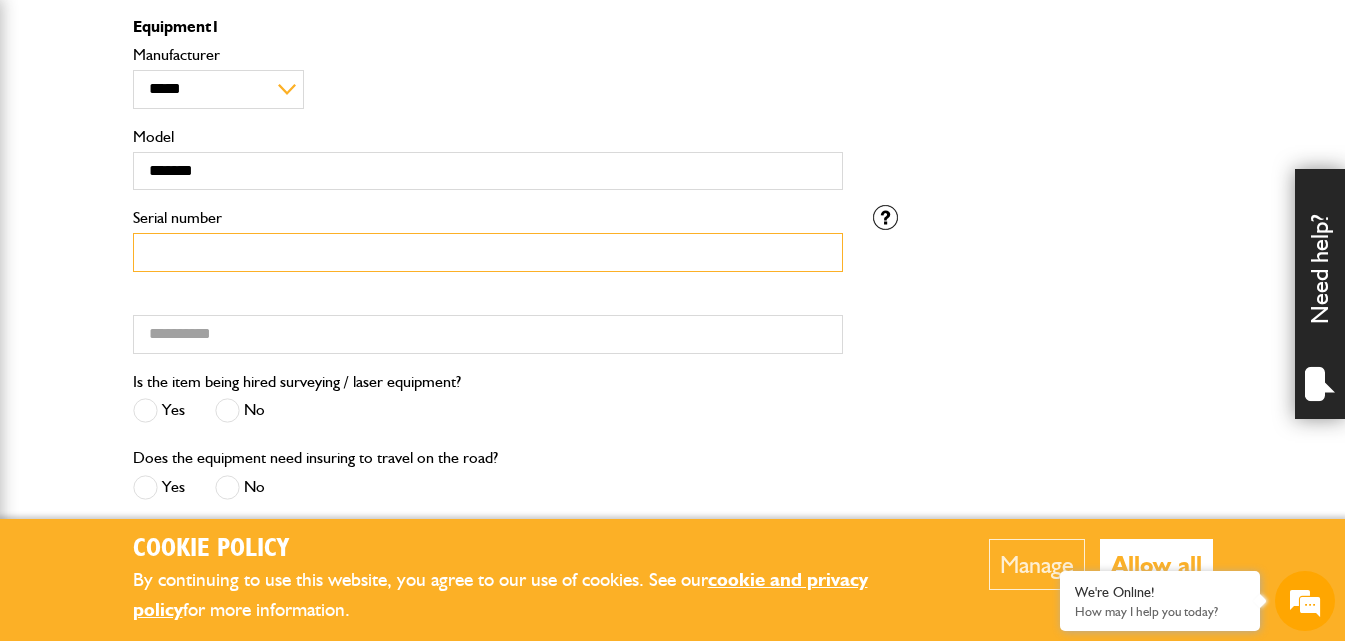 click on "Serial number" at bounding box center [488, 252] 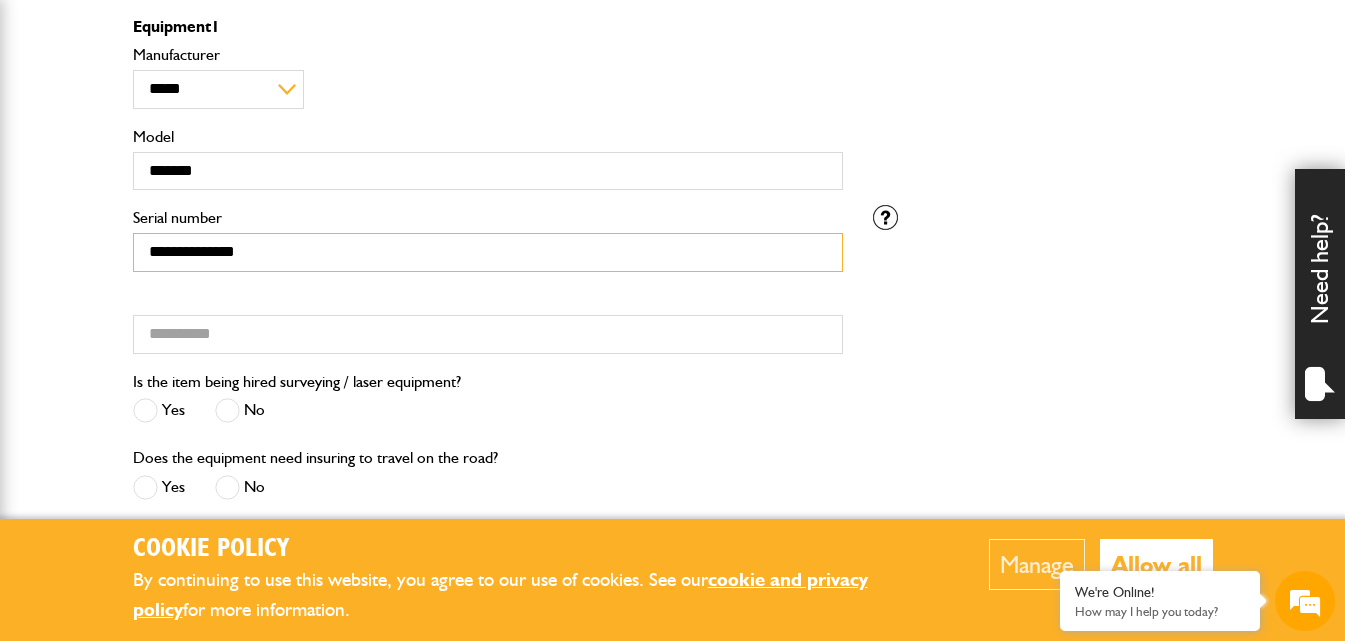 type on "**********" 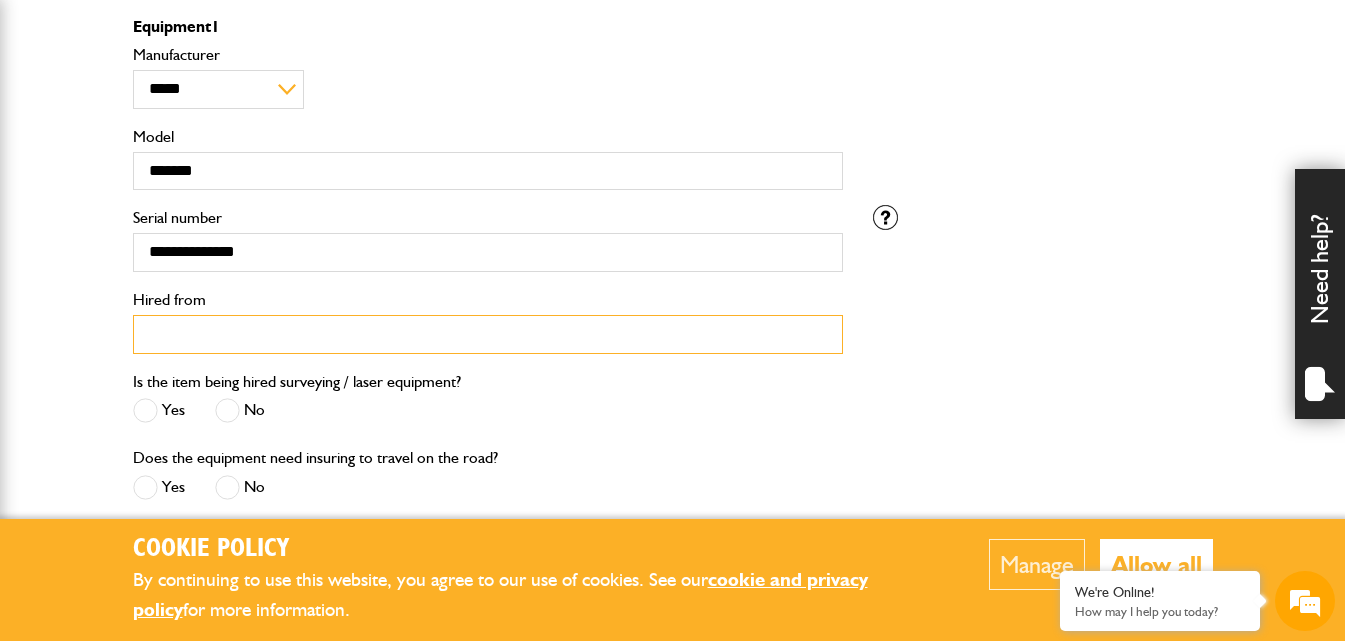 click on "Hired from" at bounding box center (488, 334) 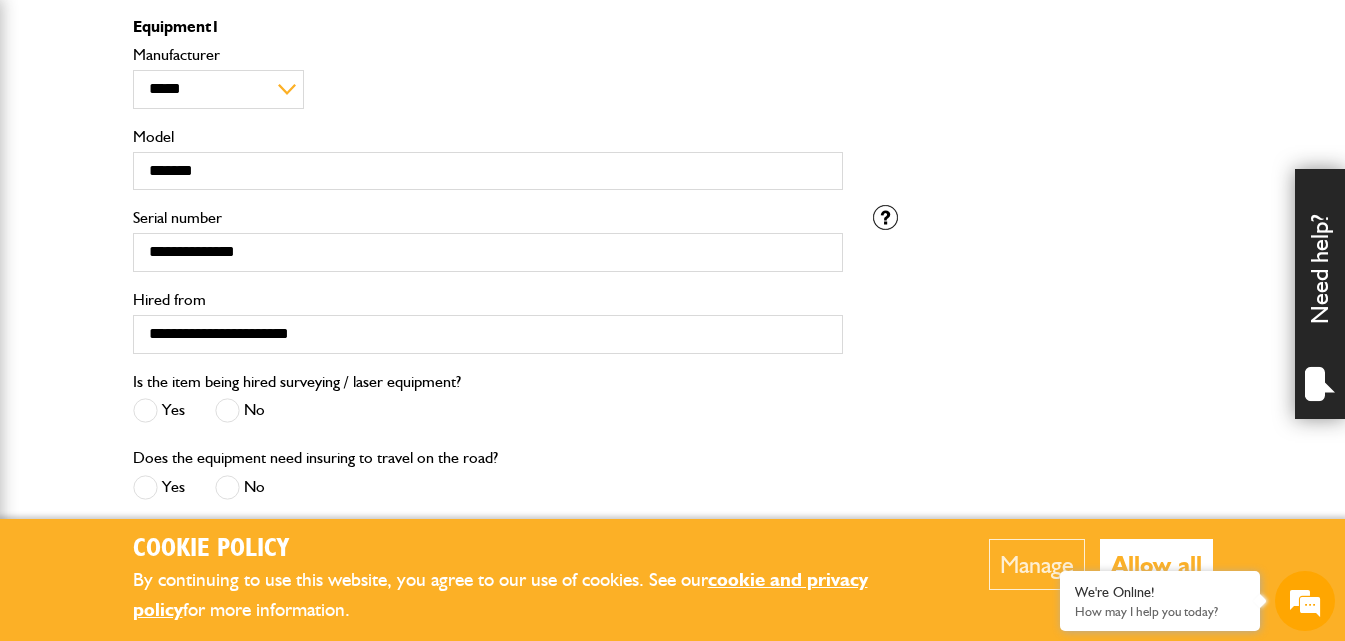 click on "Is the item being hired surveying / laser equipment?
Yes
No" at bounding box center (488, 407) 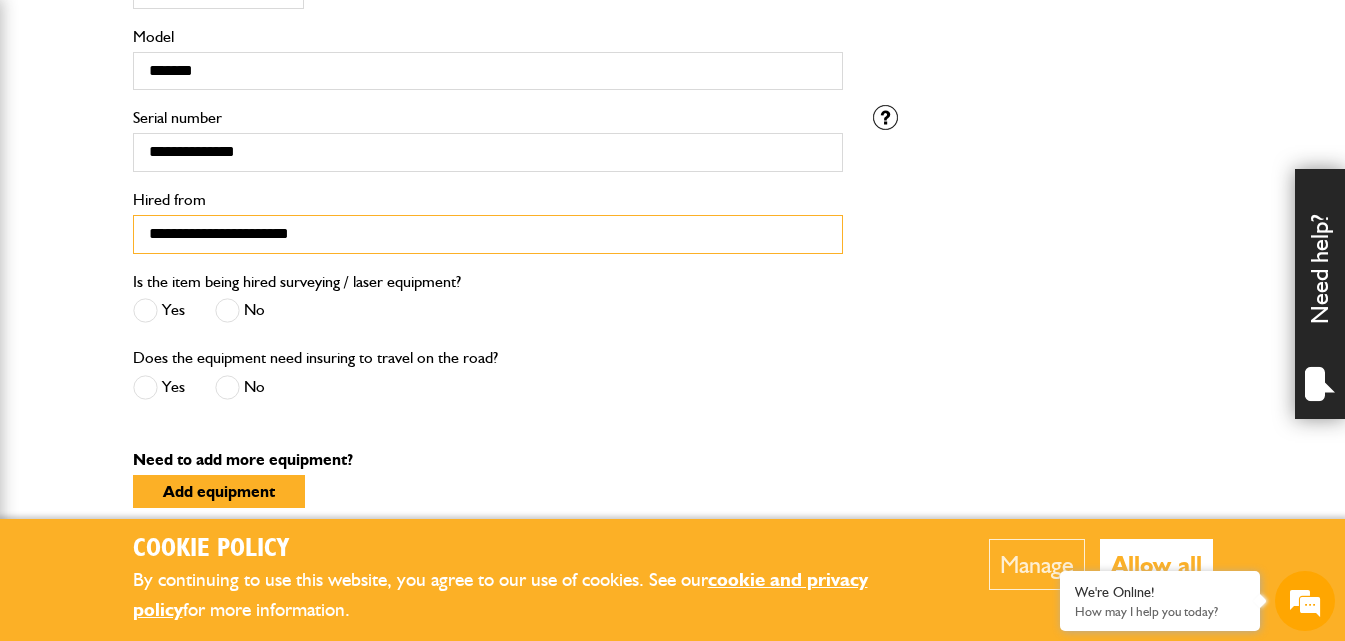 click on "**********" at bounding box center [488, 234] 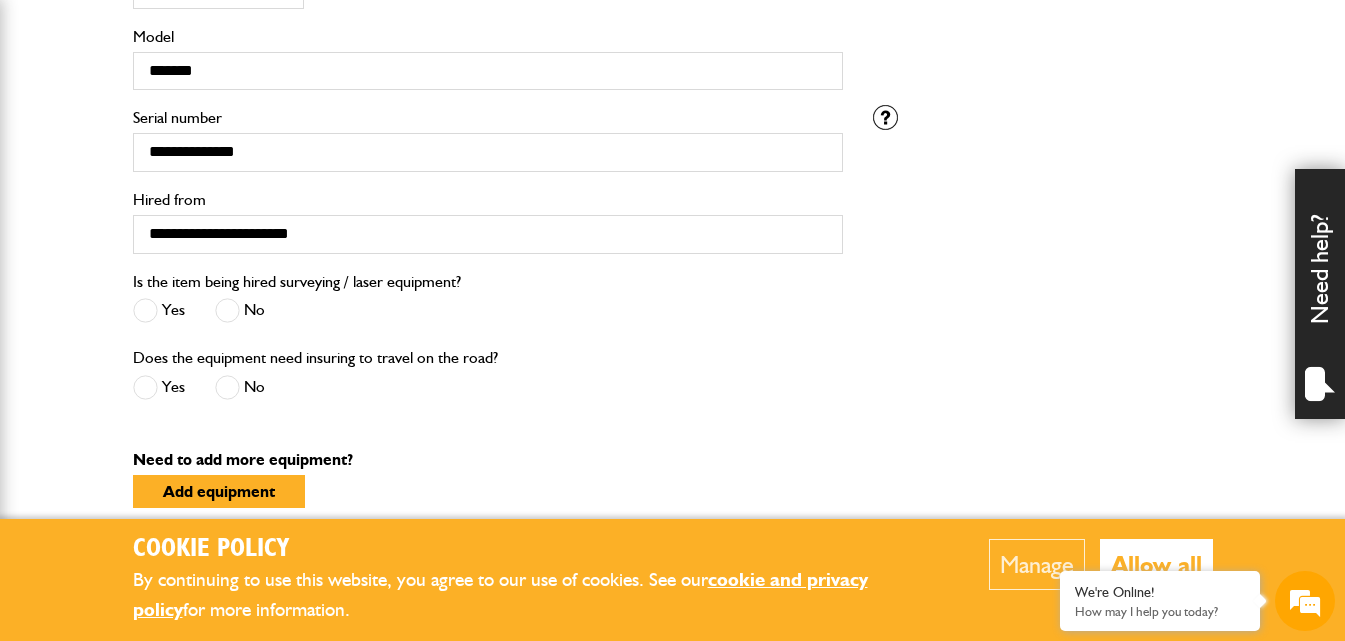 click on "Is the item being hired surveying / laser equipment?
Yes
No" at bounding box center (488, 307) 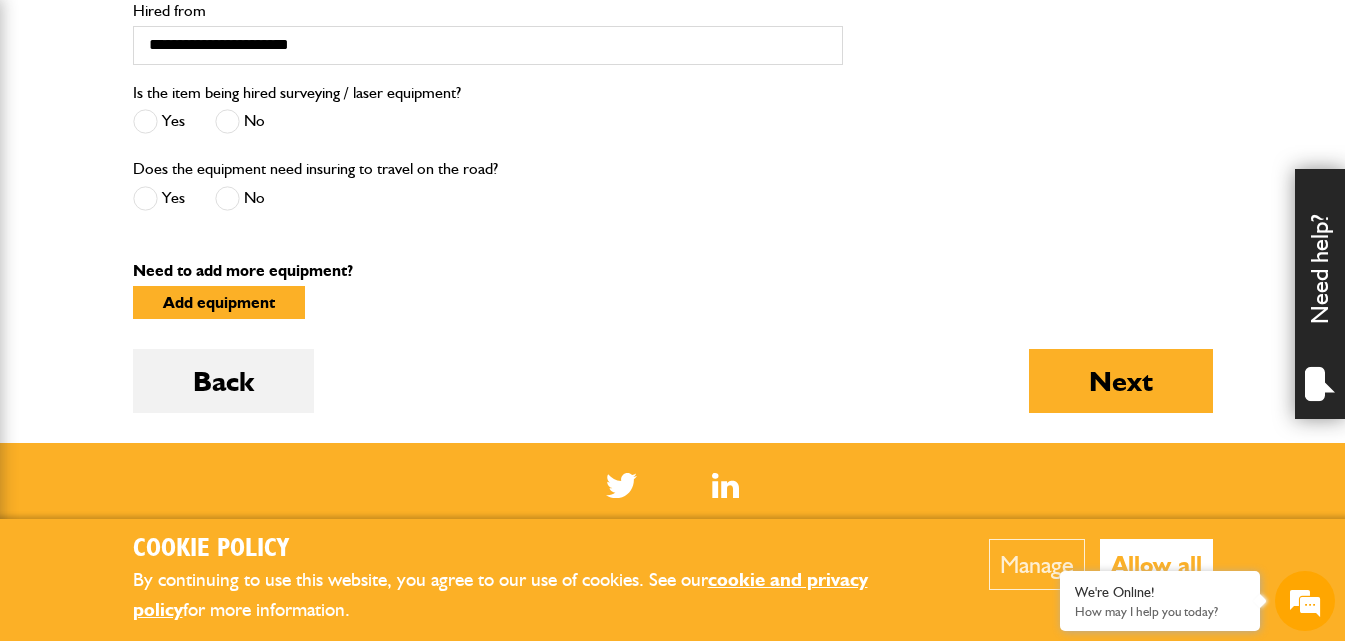 scroll, scrollTop: 900, scrollLeft: 0, axis: vertical 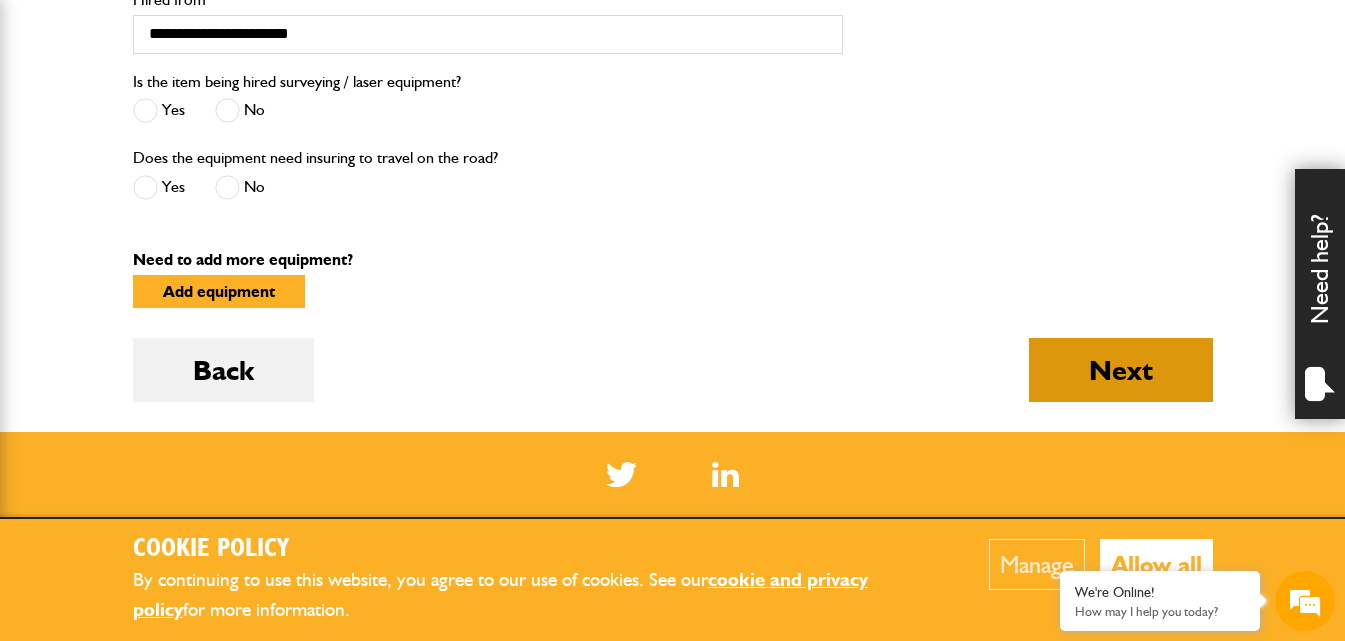 click on "Next" at bounding box center [1121, 370] 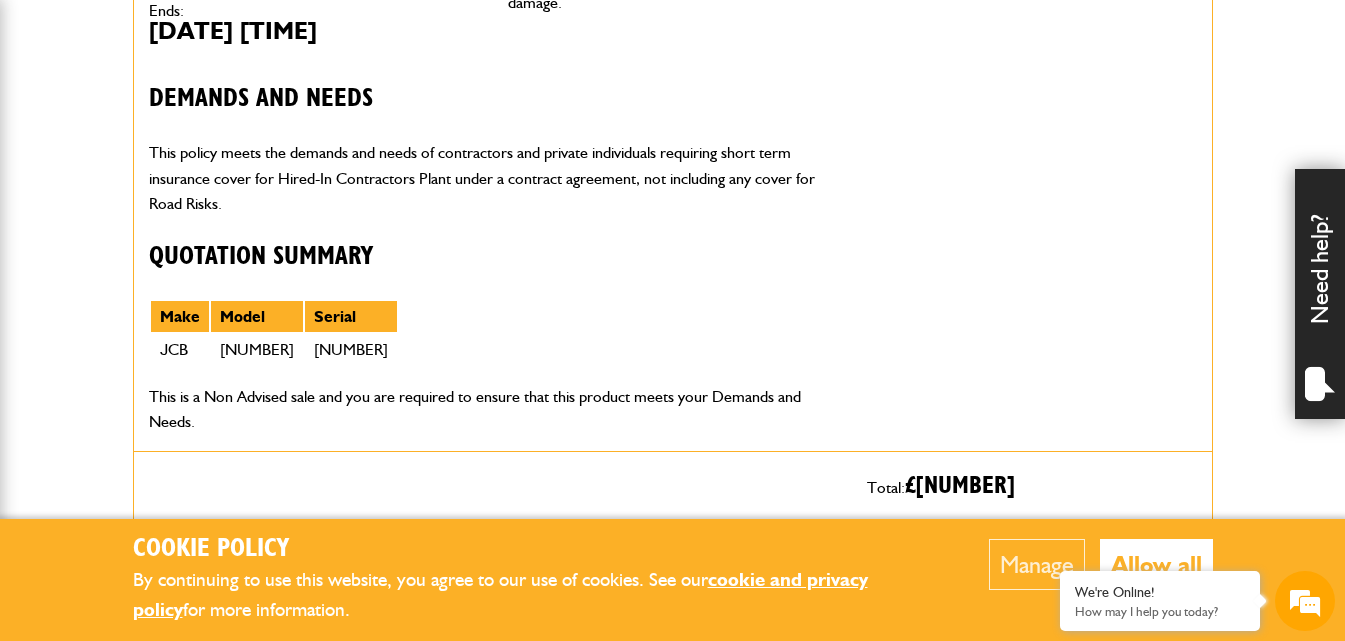 scroll, scrollTop: 900, scrollLeft: 0, axis: vertical 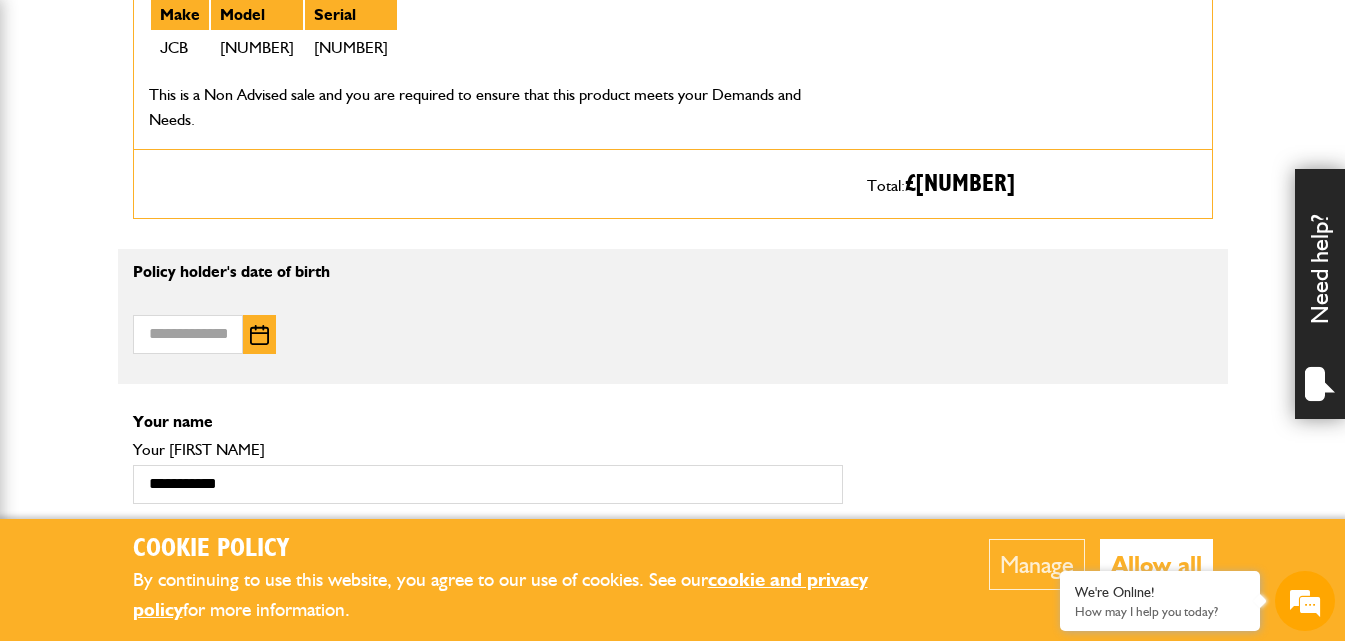 click at bounding box center (259, 335) 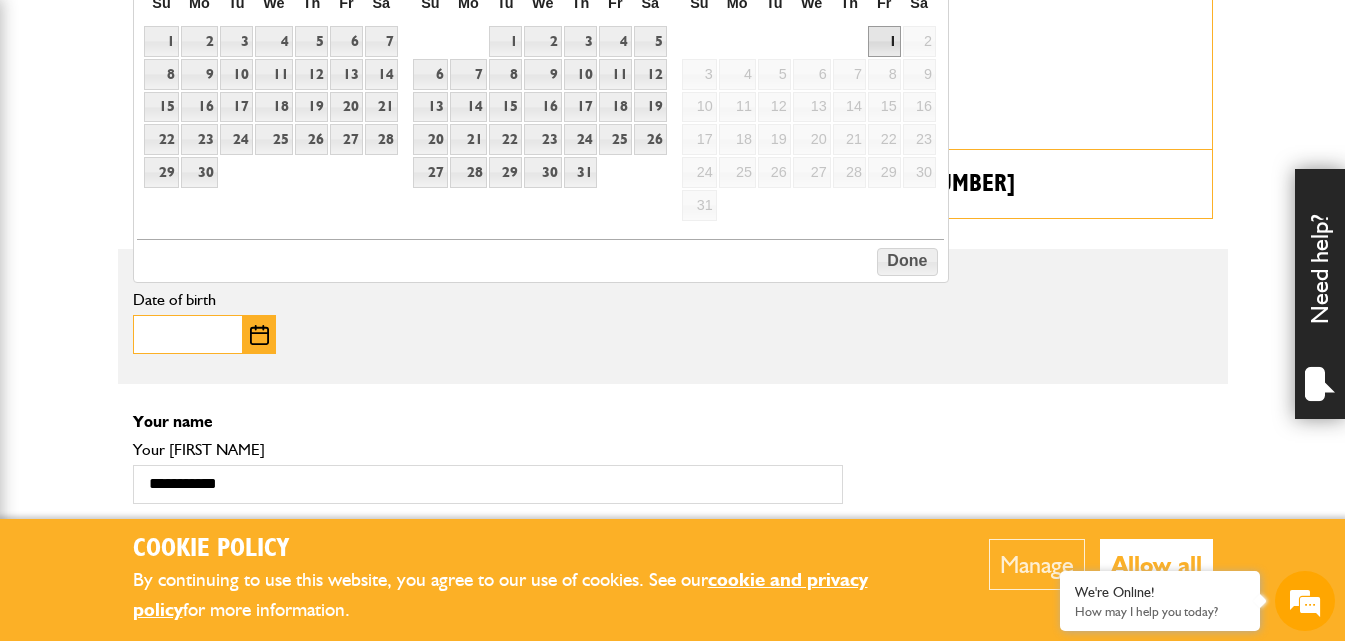 scroll, scrollTop: 1100, scrollLeft: 0, axis: vertical 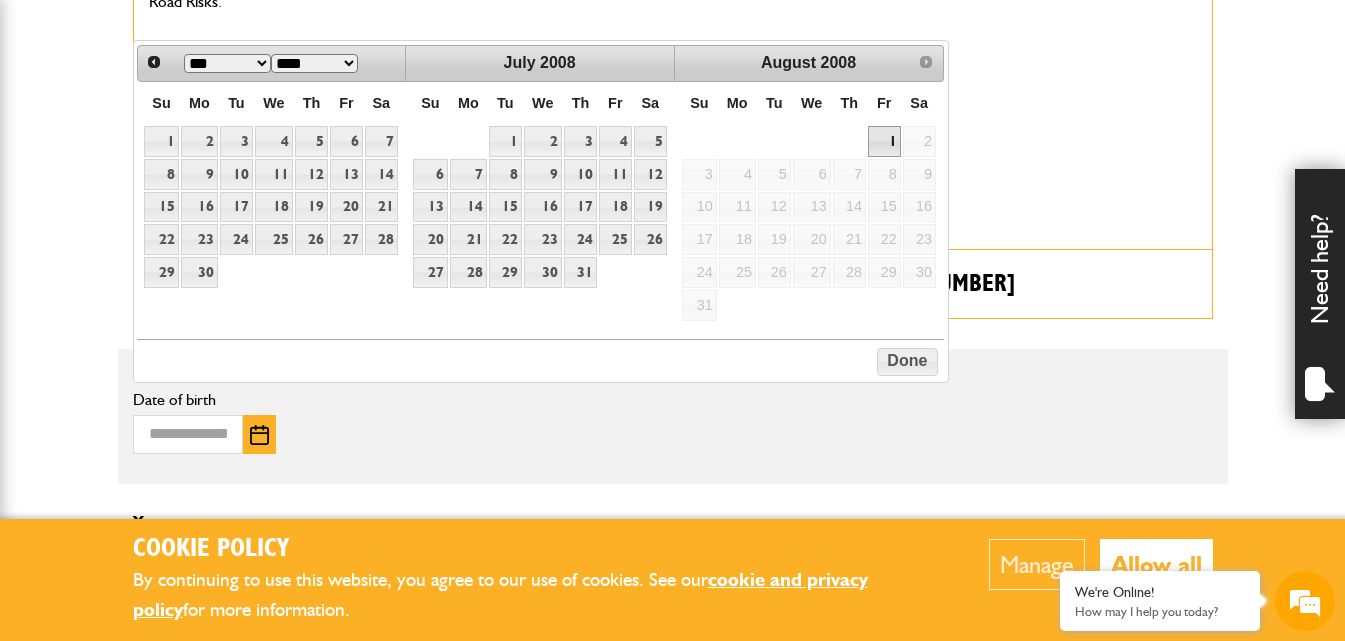 click on "**** **** **** **** **** **** **** **** **** **** **** **** **** **** **** **** **** **** **** **** **** **** **** **** **** **** **** **** **** **** **** **** **** **** **** **** **** **** **** **** **** **** **** **** **** **** **** **** **** **** **** **** **** **** **** **** **** **** **** **** **** **** **** **** **** **** **** **** **** **** **** **** **** ****" at bounding box center [314, 63] 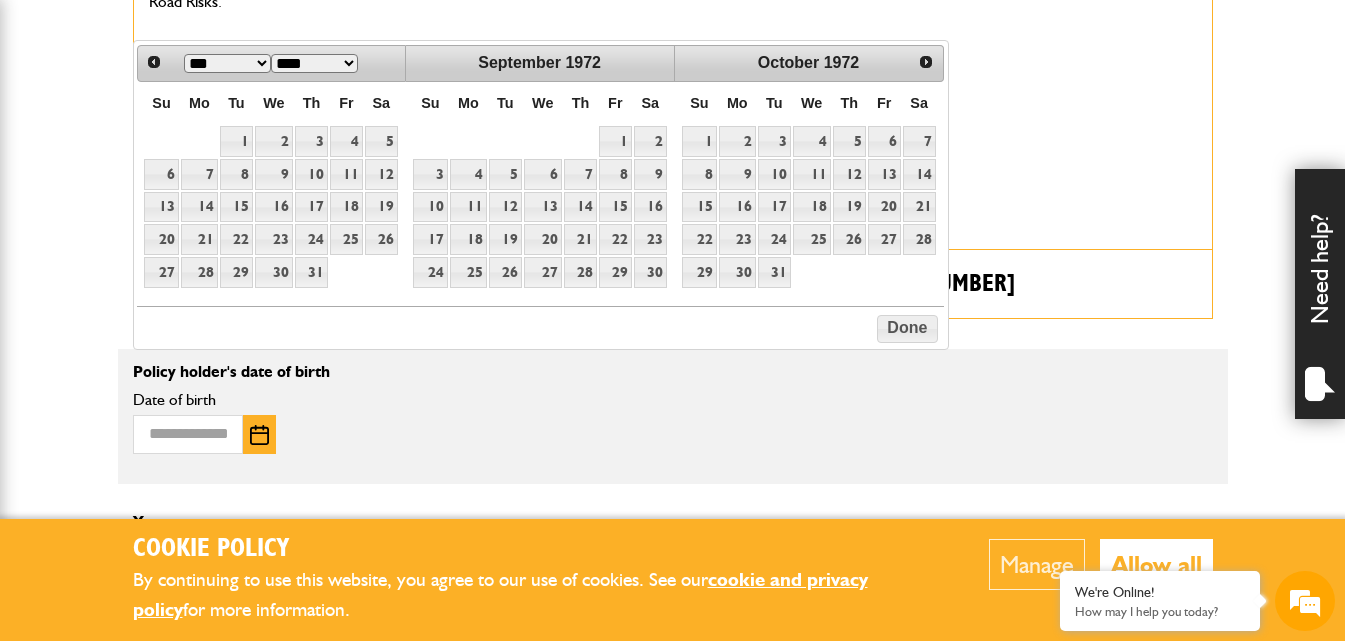 click on "*** *** *** *** *** *** *** *** *** *** *** ***" at bounding box center [227, 63] 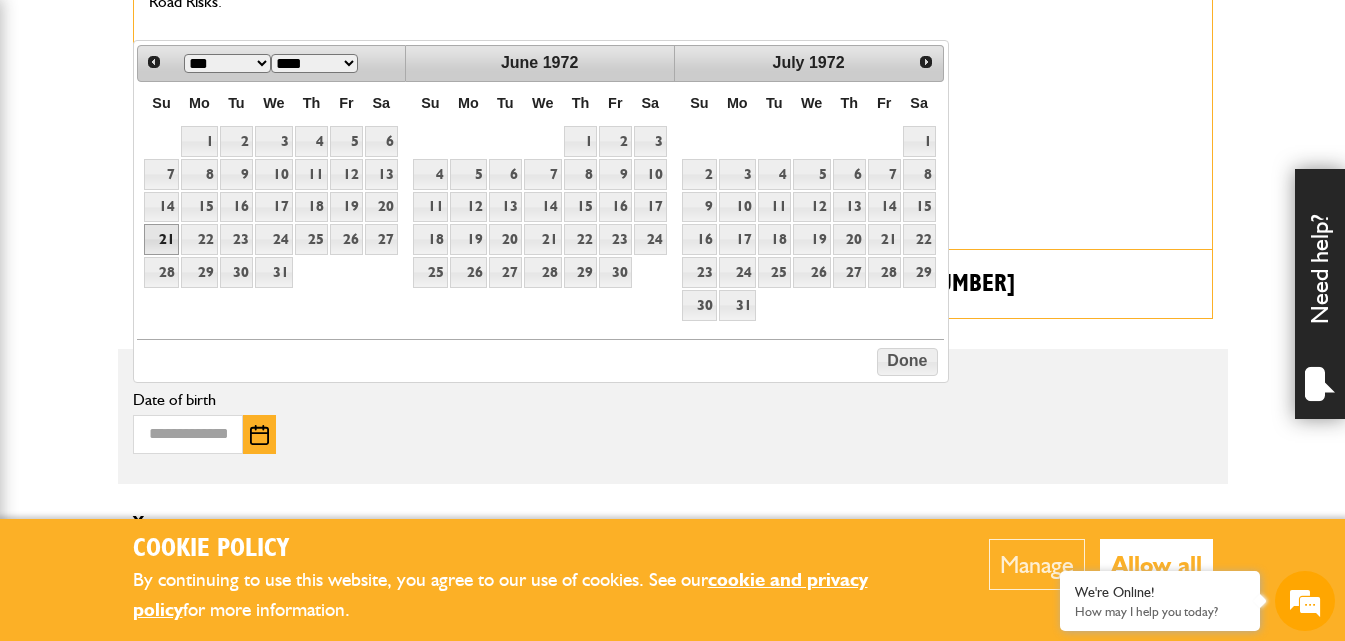 click on "21" at bounding box center (161, 239) 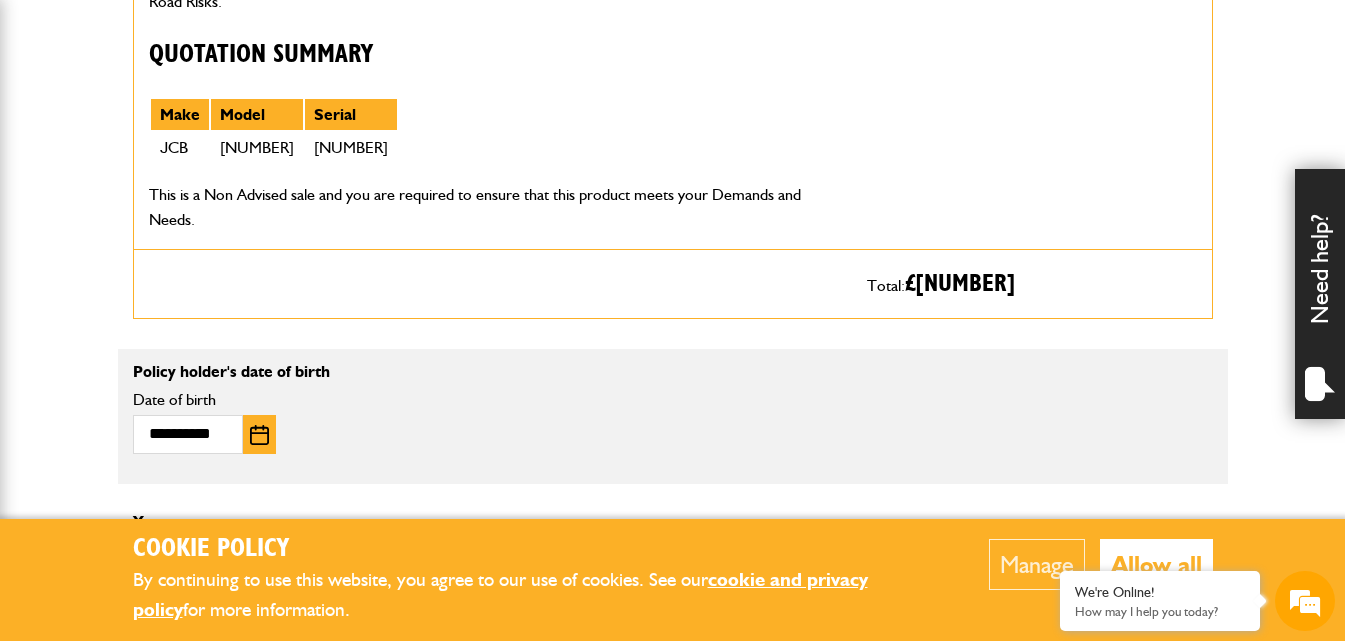 click on "**********" at bounding box center (488, 423) 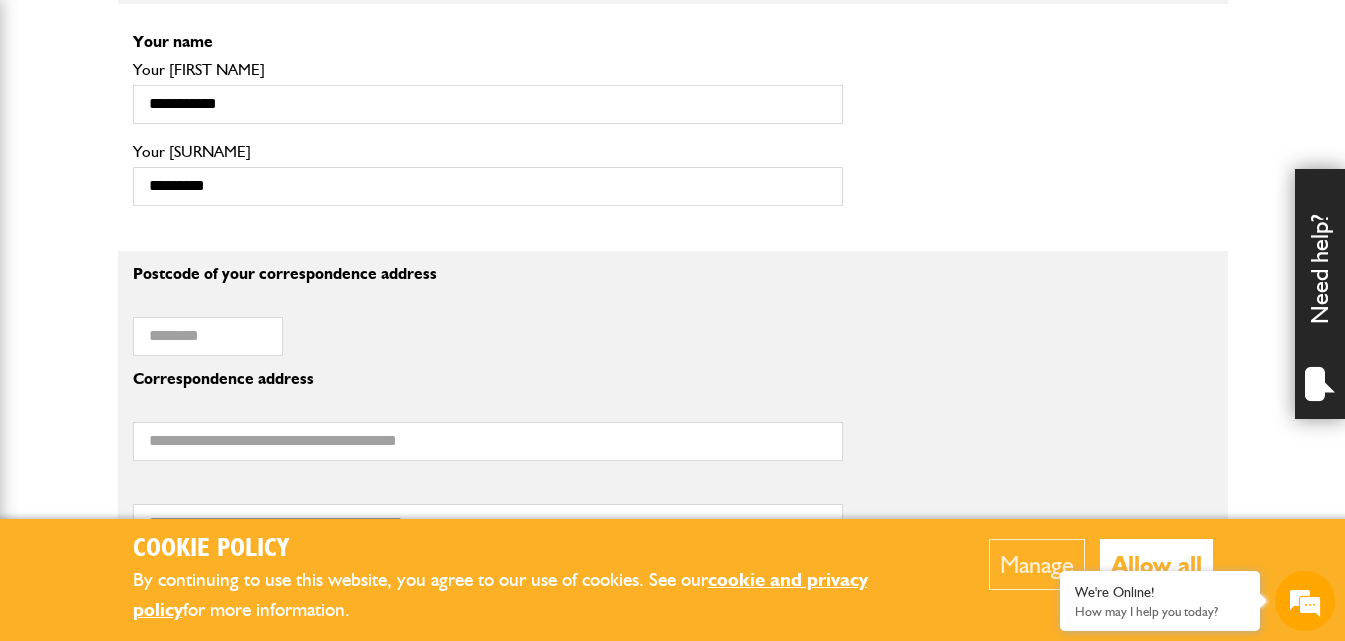 scroll, scrollTop: 1600, scrollLeft: 0, axis: vertical 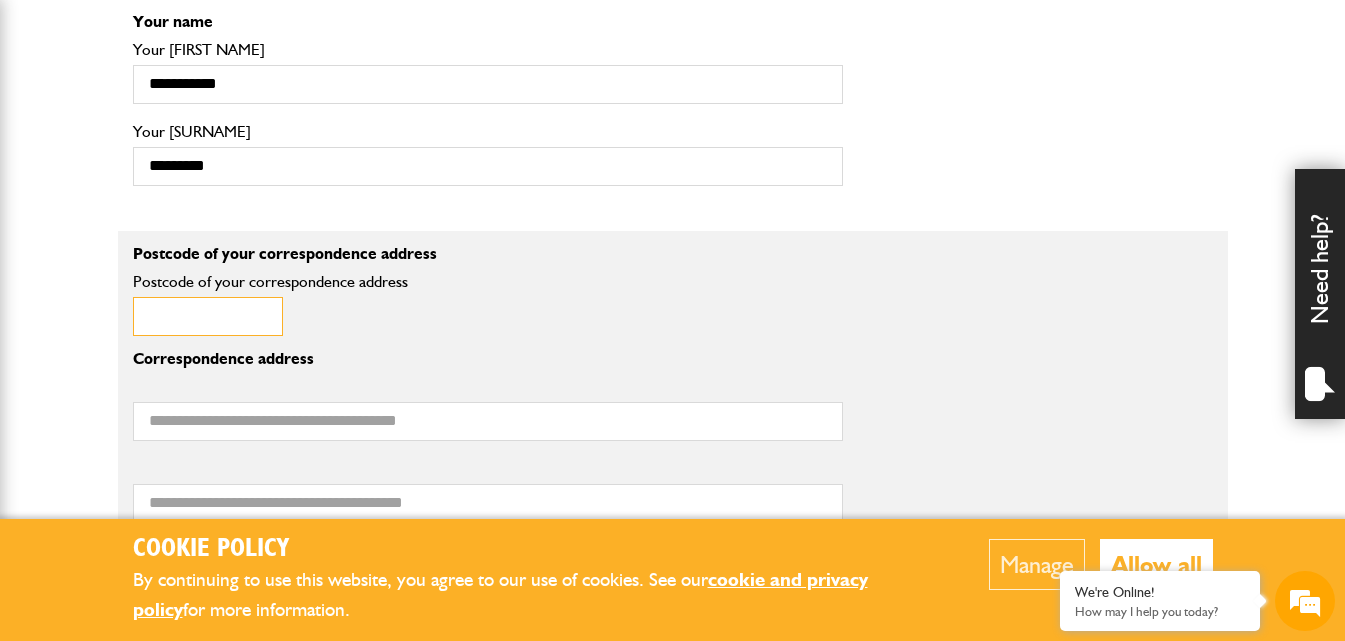 click on "Postcode of your correspondence address" at bounding box center (208, 316) 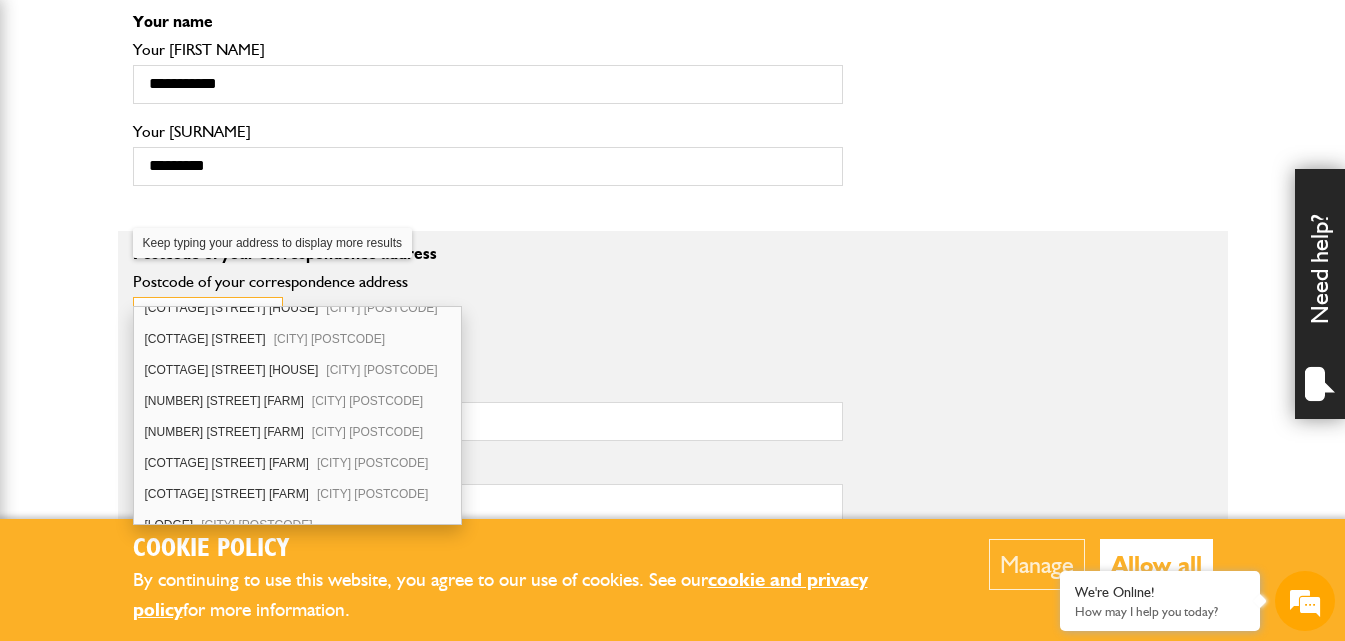 scroll, scrollTop: 500, scrollLeft: 0, axis: vertical 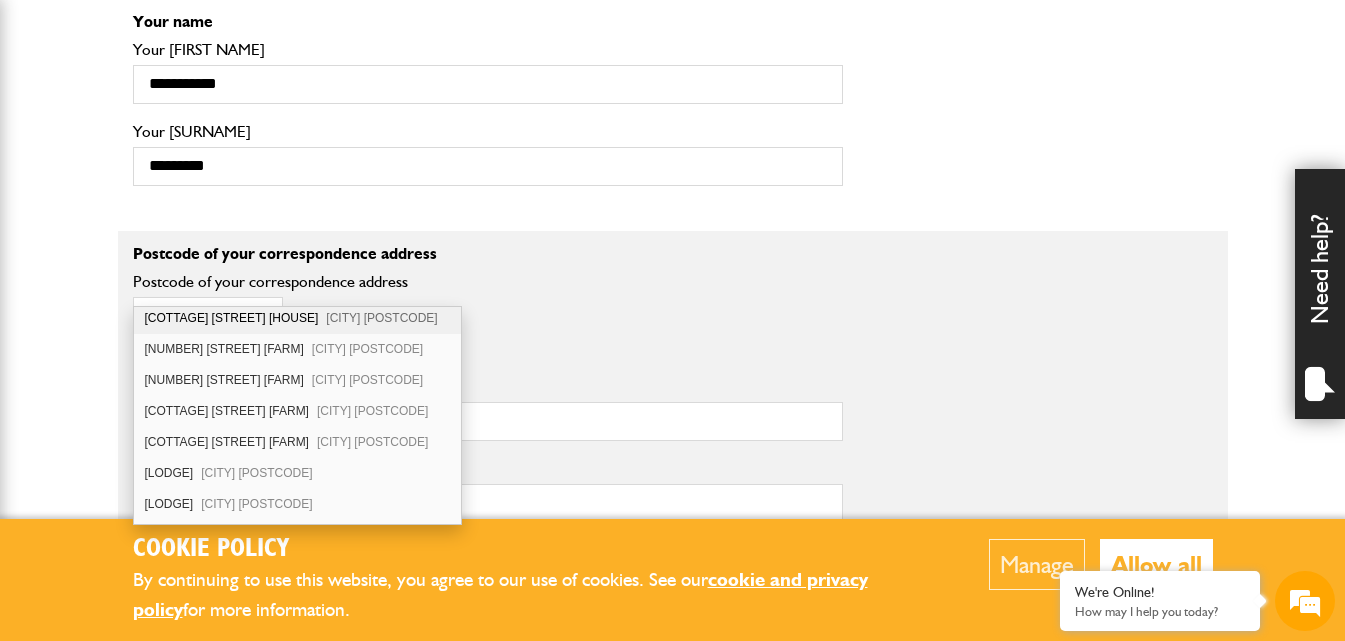 click on "[COTTAGE] [STREET] [CITY] [POSTCODE]" at bounding box center [297, 318] 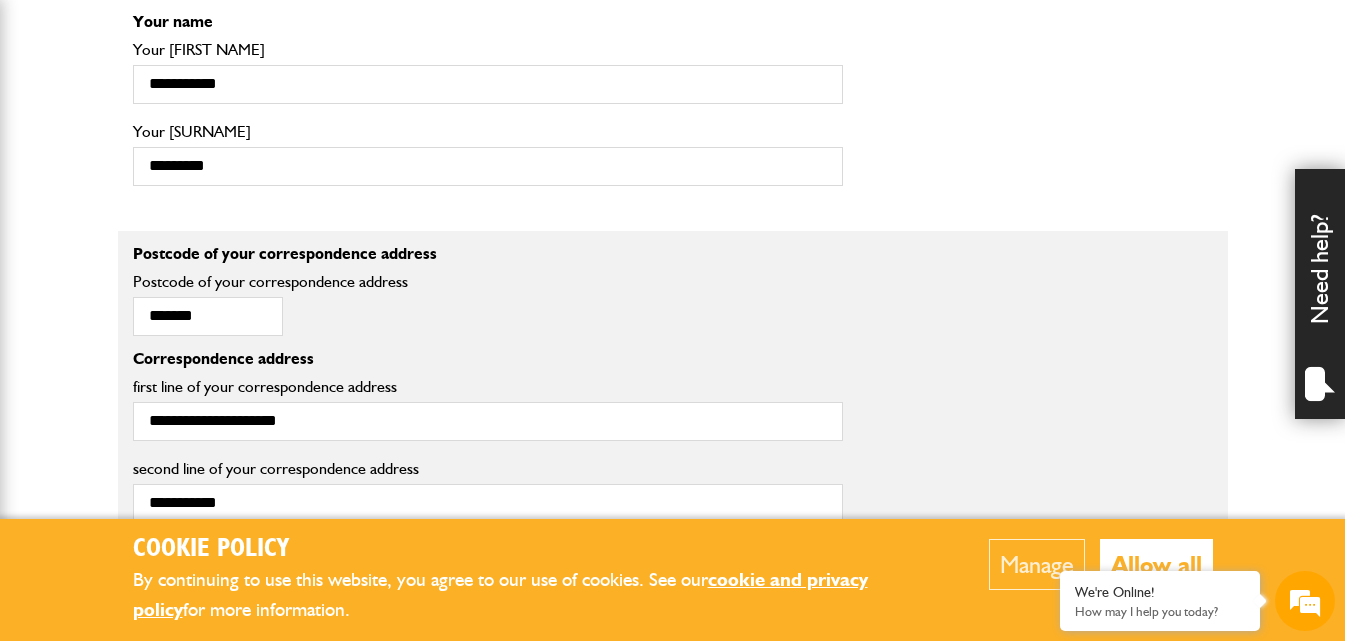click on "*******
Postcode of your correspondence address" at bounding box center (488, 310) 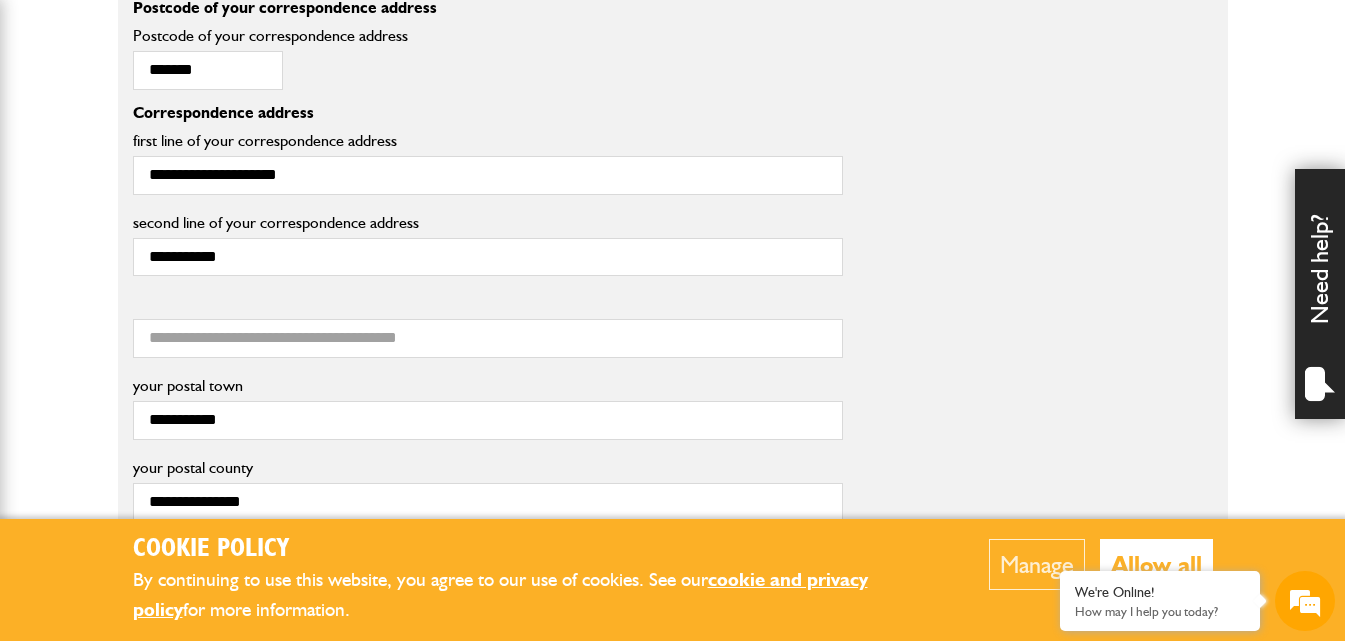scroll, scrollTop: 1800, scrollLeft: 0, axis: vertical 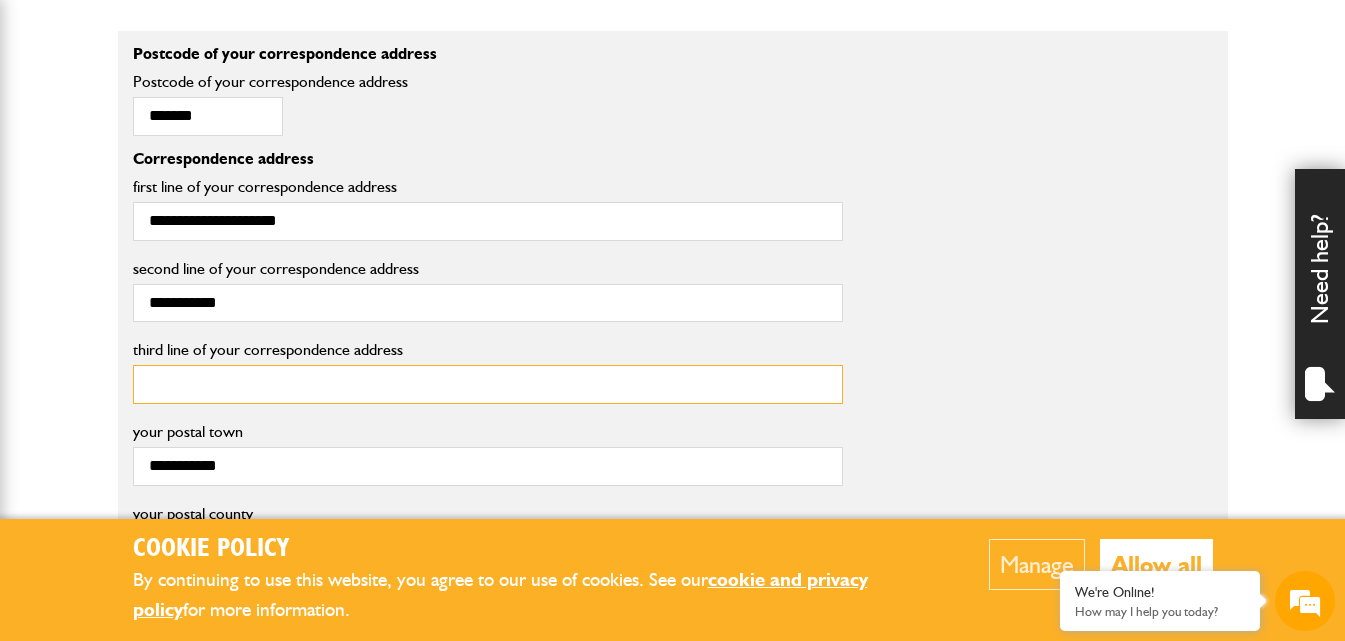 click on "third line of your correspondence address" at bounding box center [488, 384] 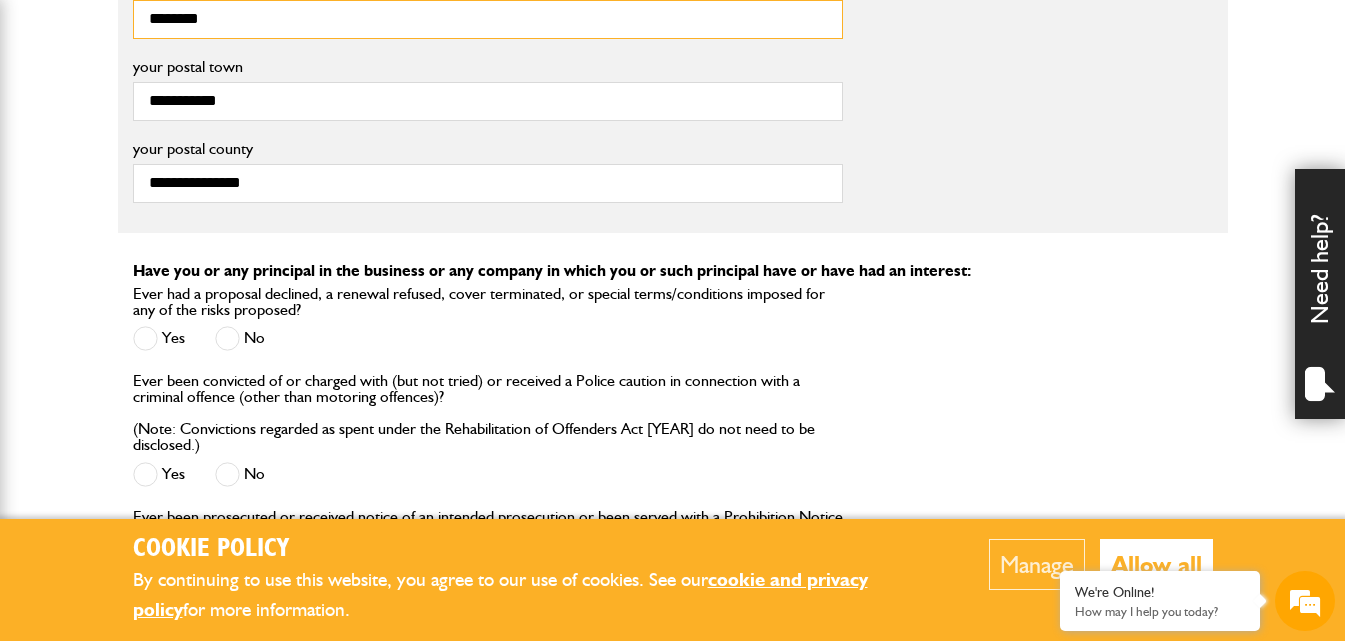 scroll, scrollTop: 2200, scrollLeft: 0, axis: vertical 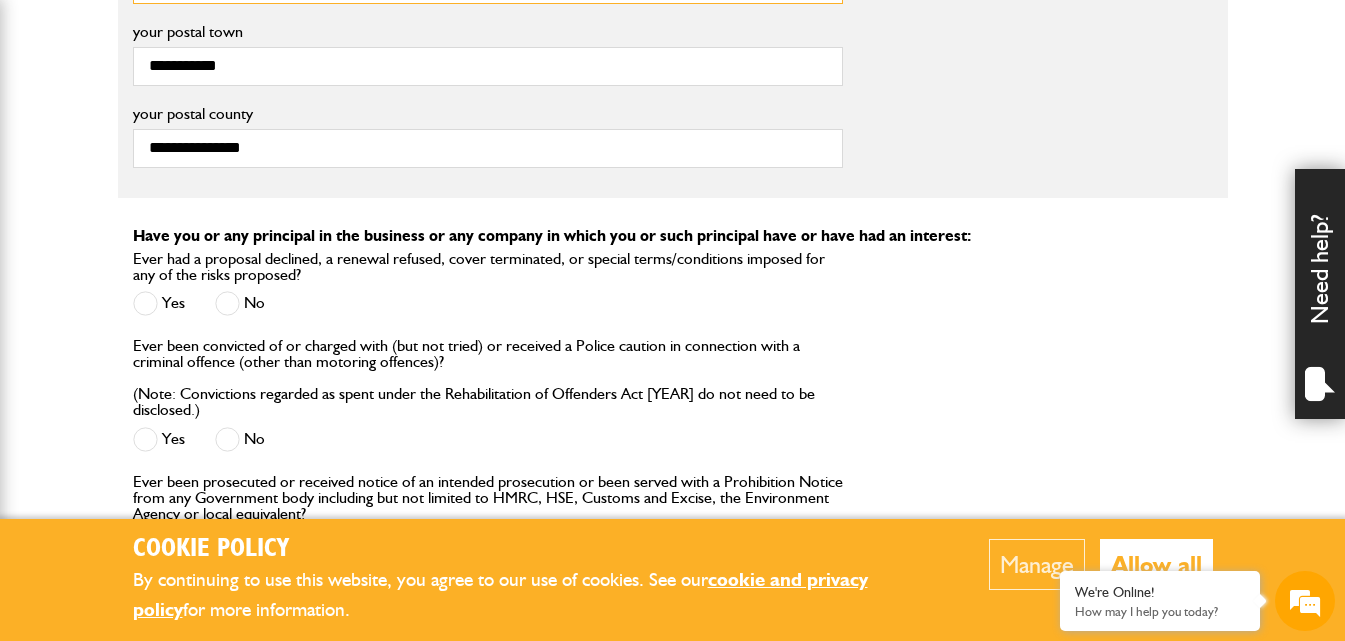 type on "********" 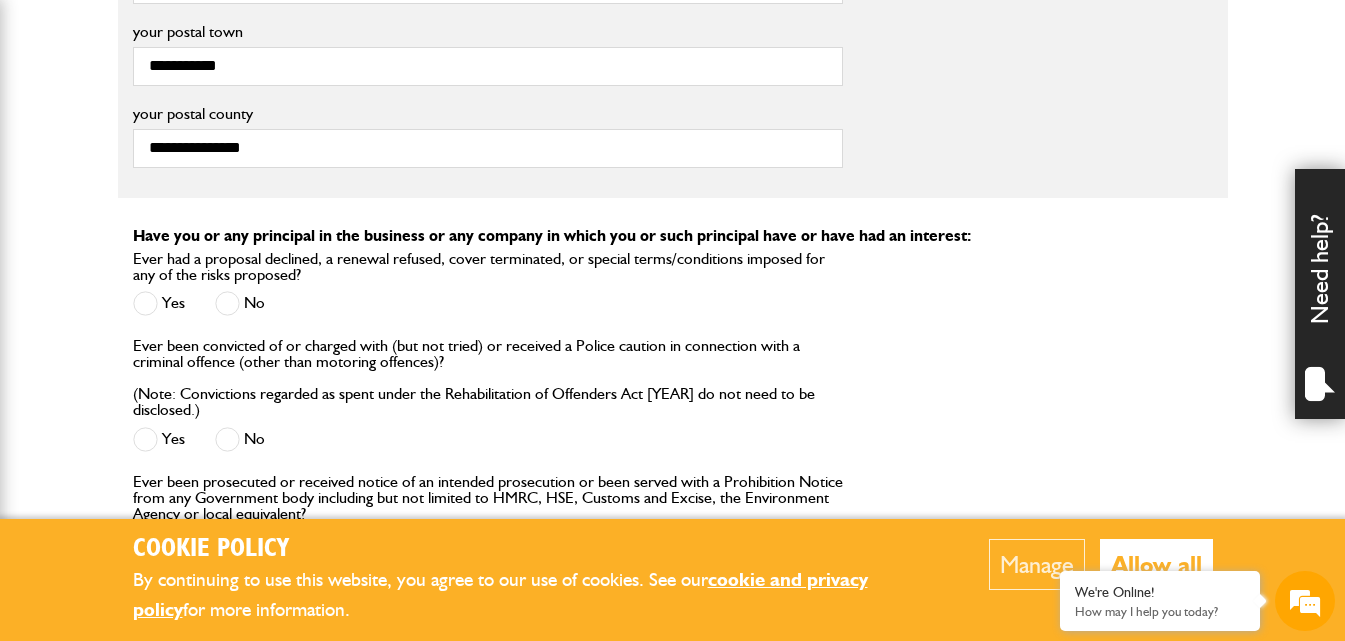 click at bounding box center (227, 303) 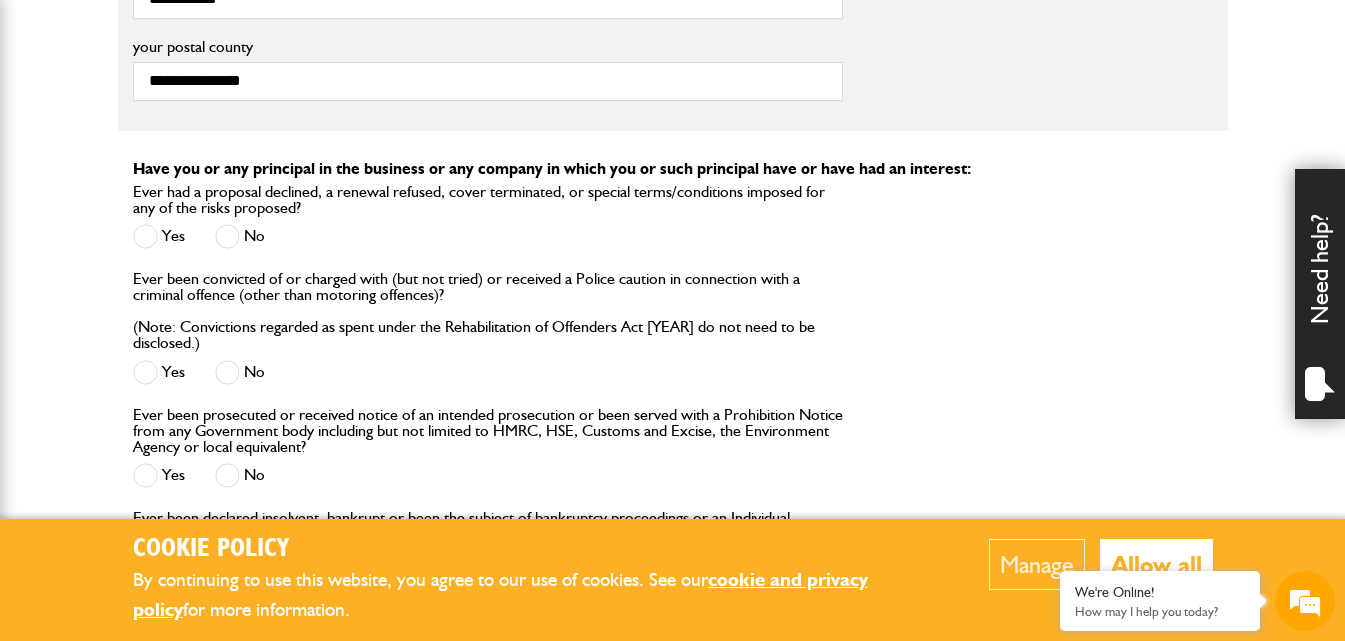 scroll, scrollTop: 2300, scrollLeft: 0, axis: vertical 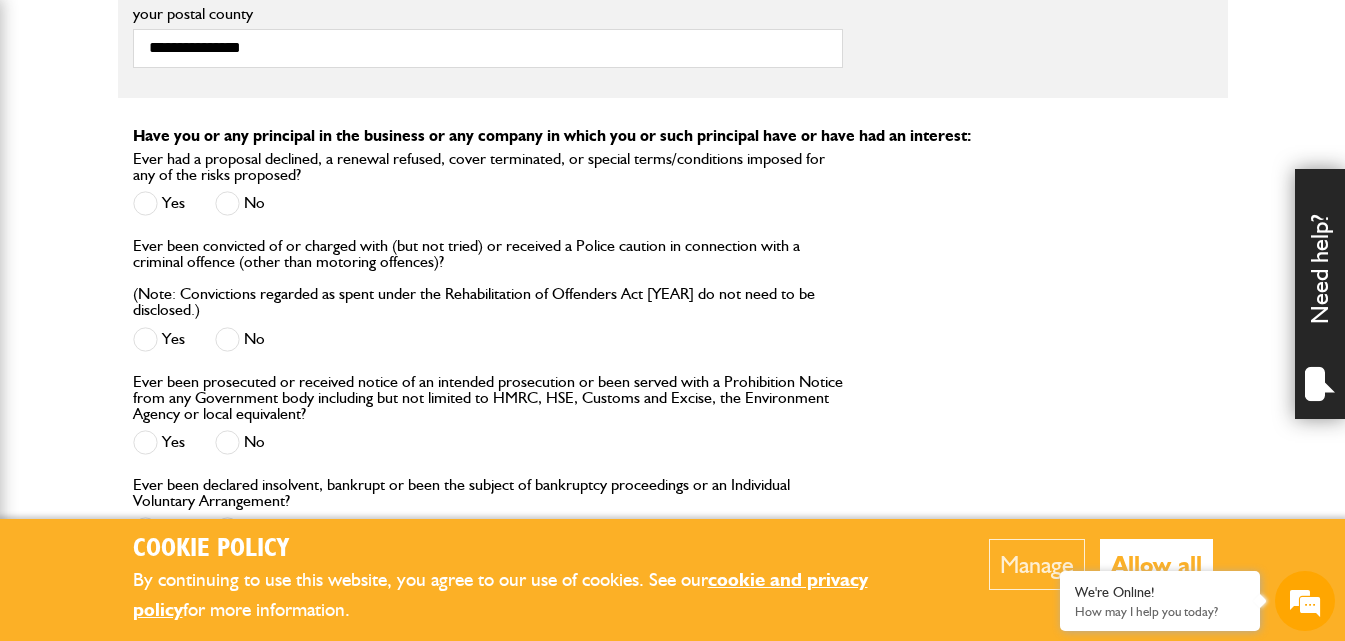 click at bounding box center [227, 339] 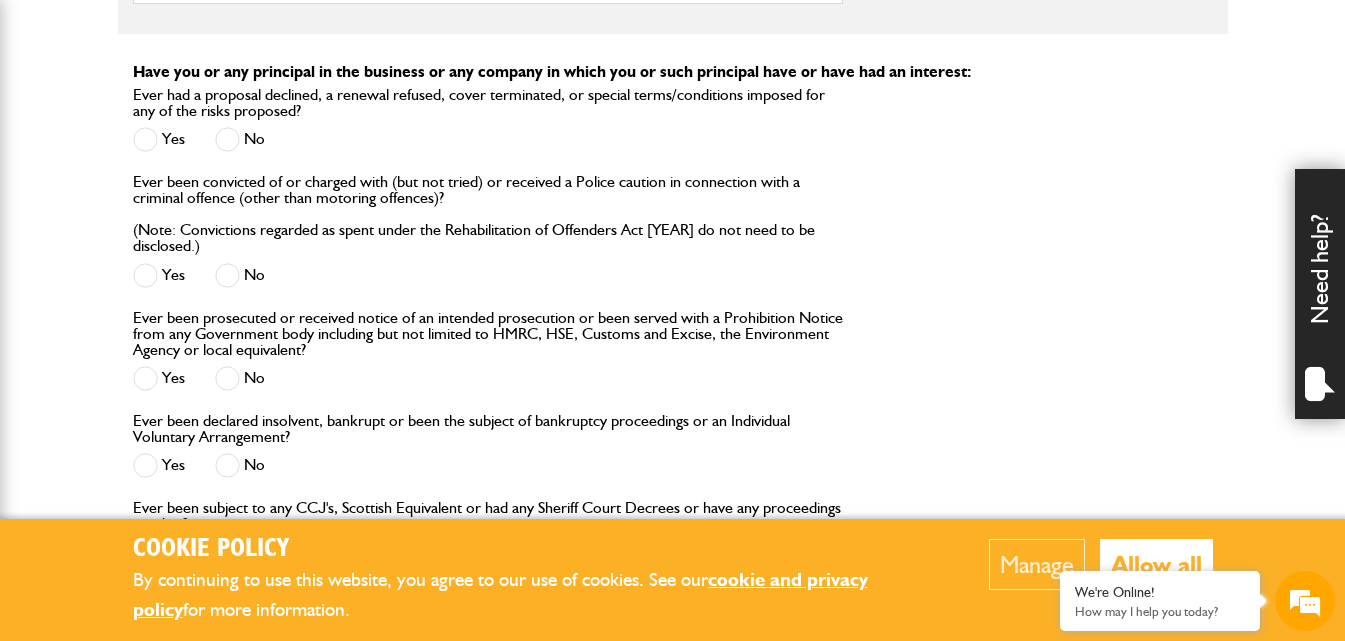 scroll, scrollTop: 2400, scrollLeft: 0, axis: vertical 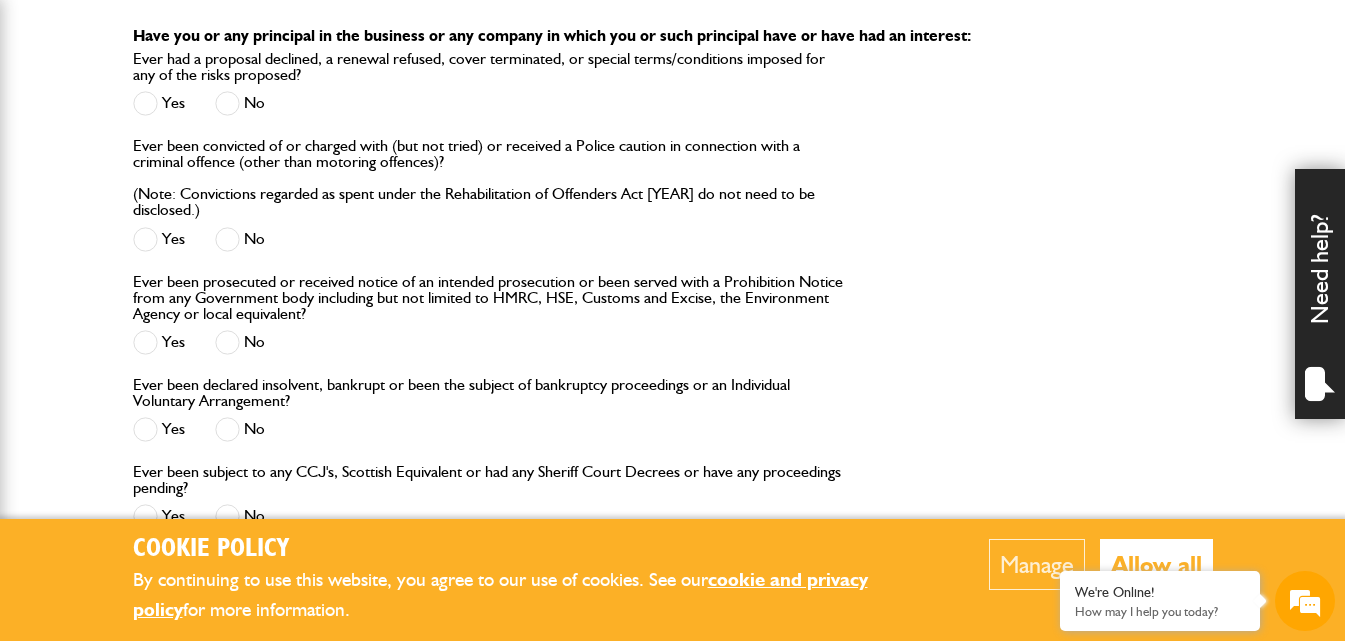click at bounding box center (227, 342) 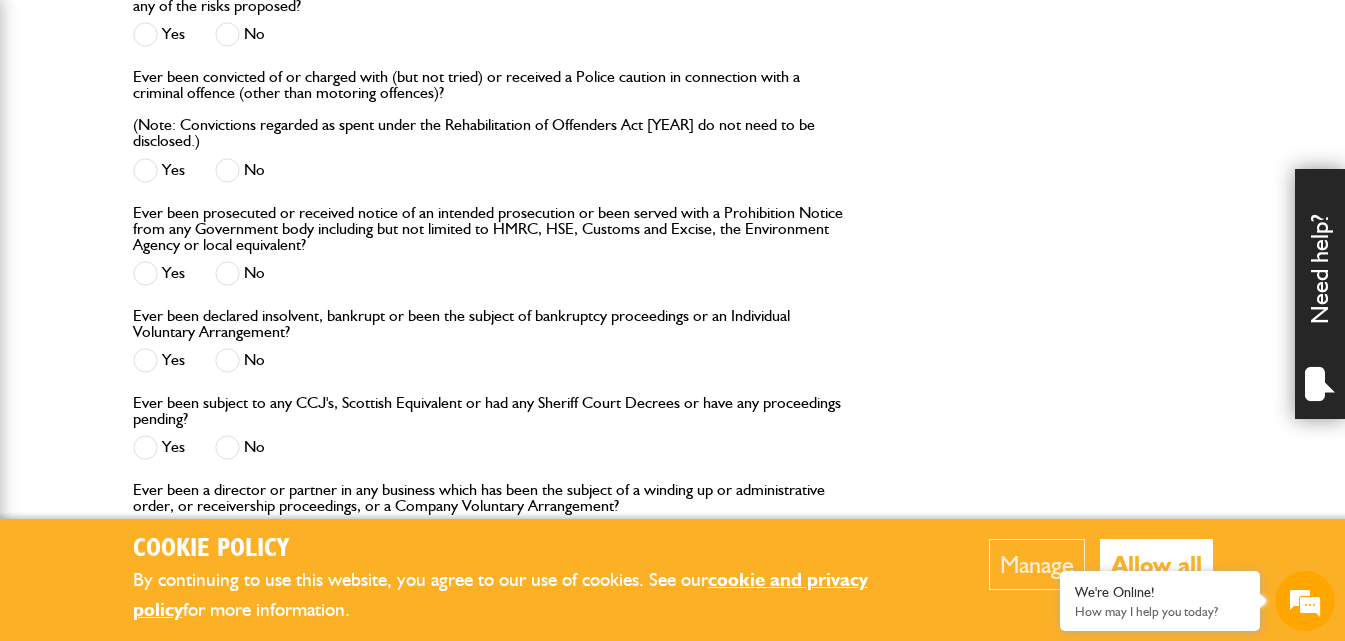scroll, scrollTop: 2500, scrollLeft: 0, axis: vertical 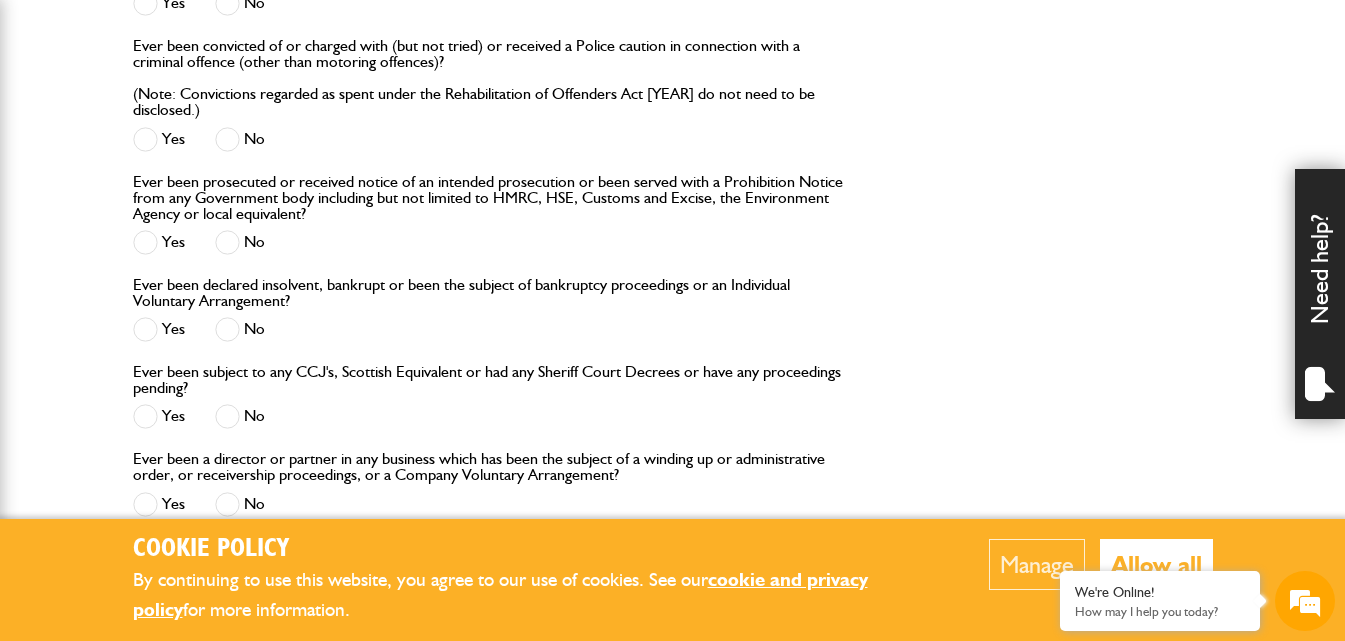 click on "No" at bounding box center (240, 329) 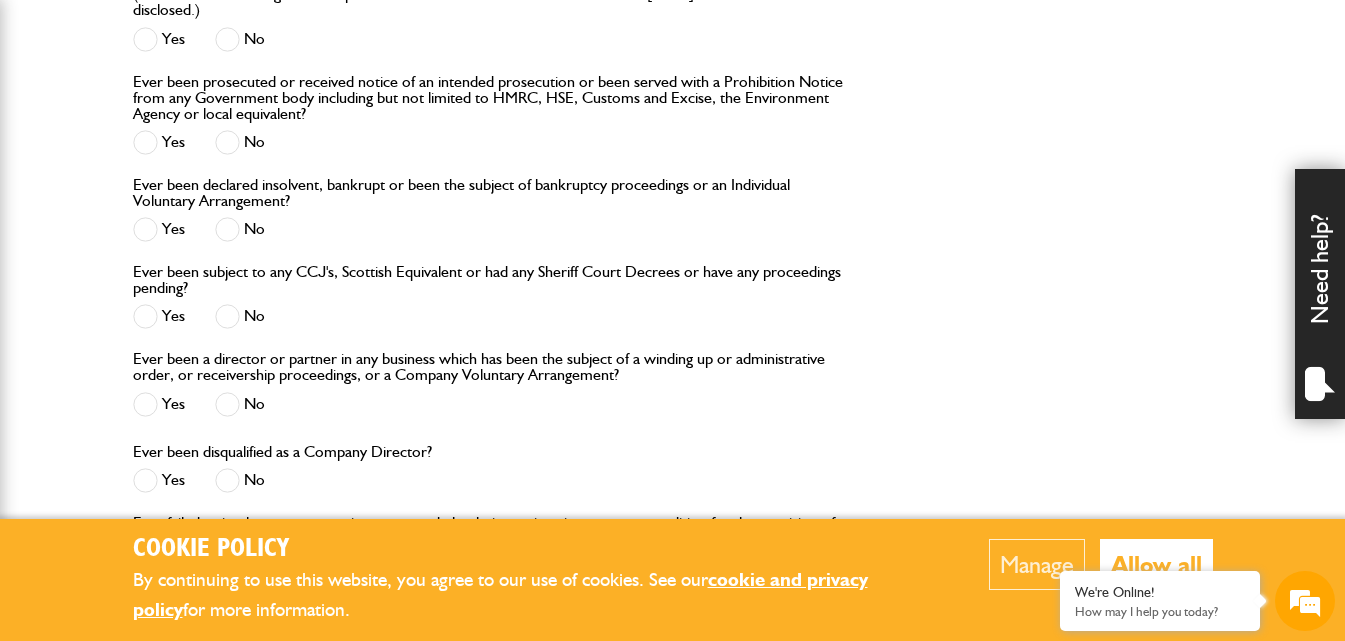 click at bounding box center (227, 316) 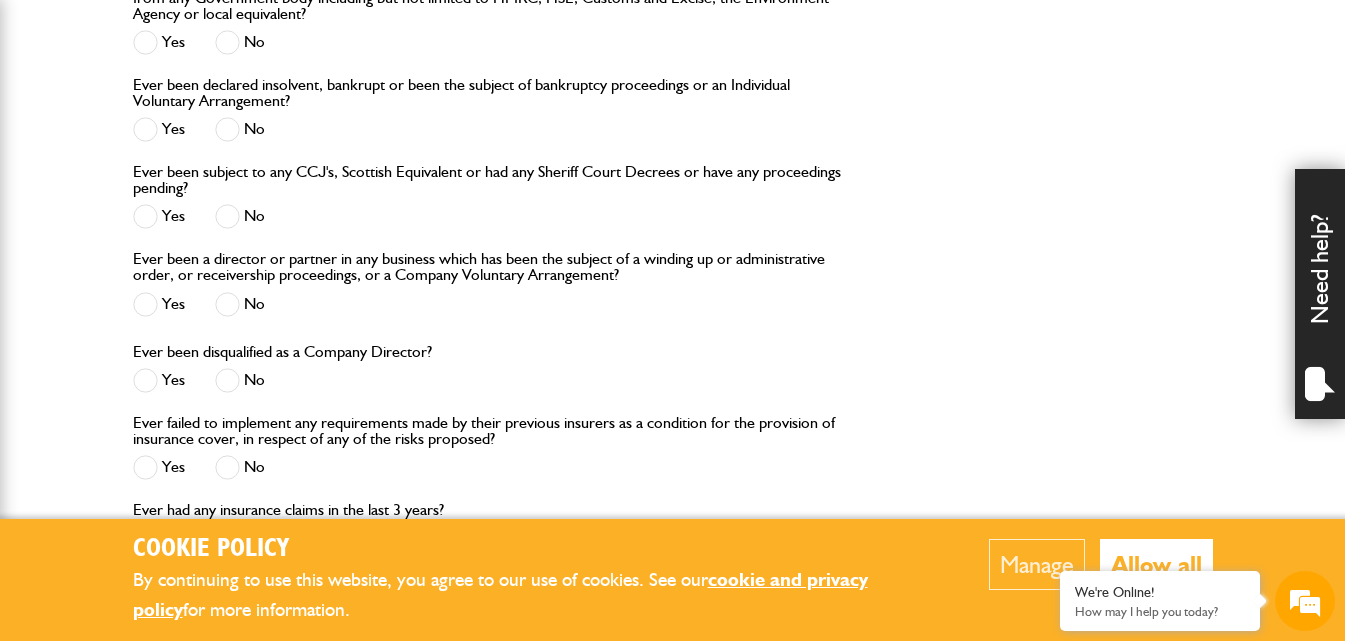 click at bounding box center [227, 304] 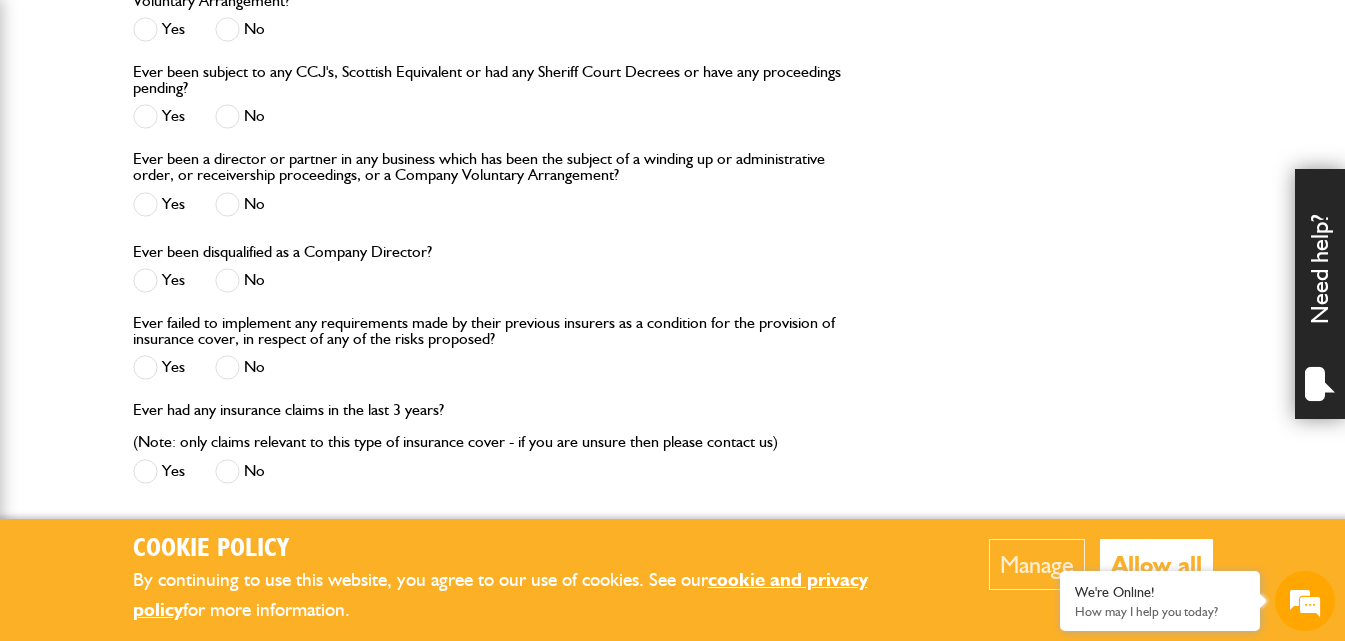 click at bounding box center [227, 280] 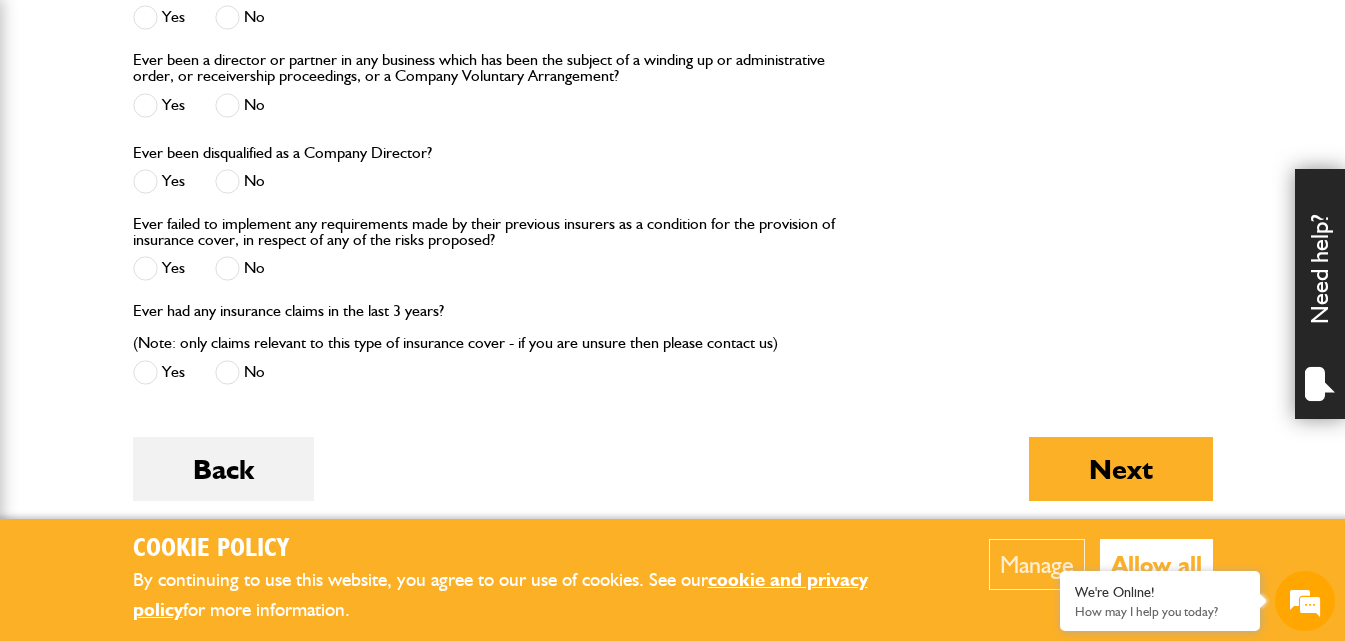 scroll, scrollTop: 2900, scrollLeft: 0, axis: vertical 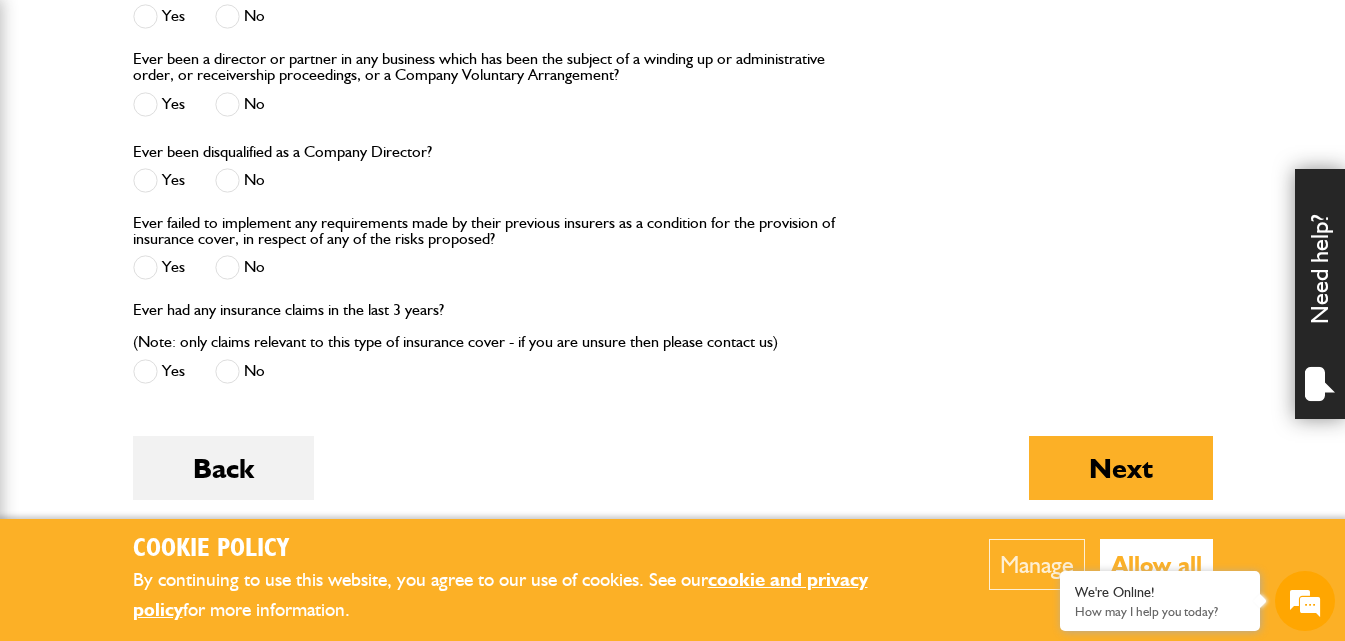 click at bounding box center [227, 267] 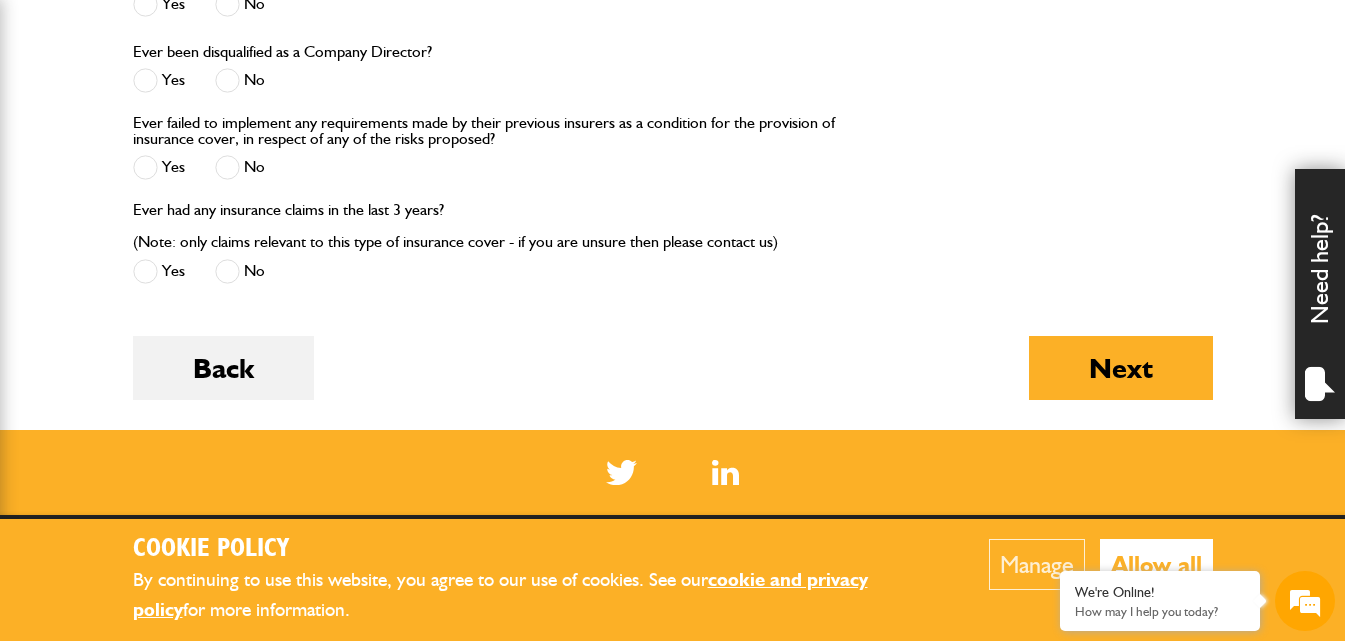 click at bounding box center (227, 271) 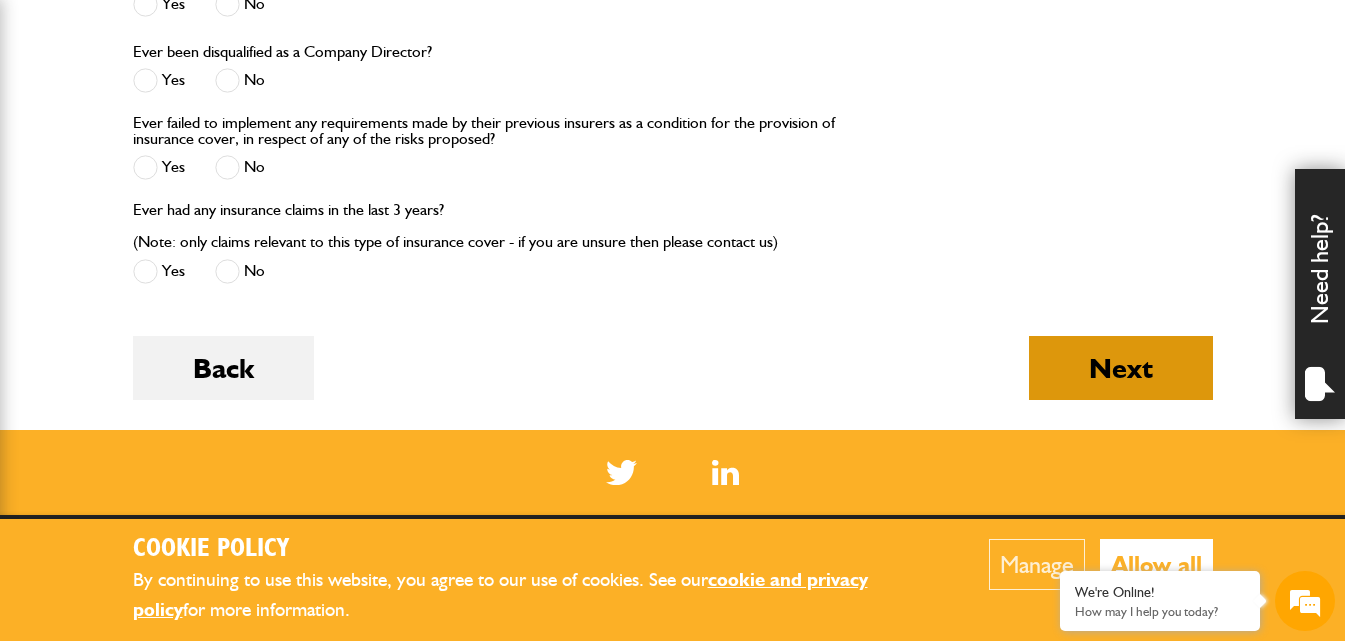 click on "Next" at bounding box center (1121, 368) 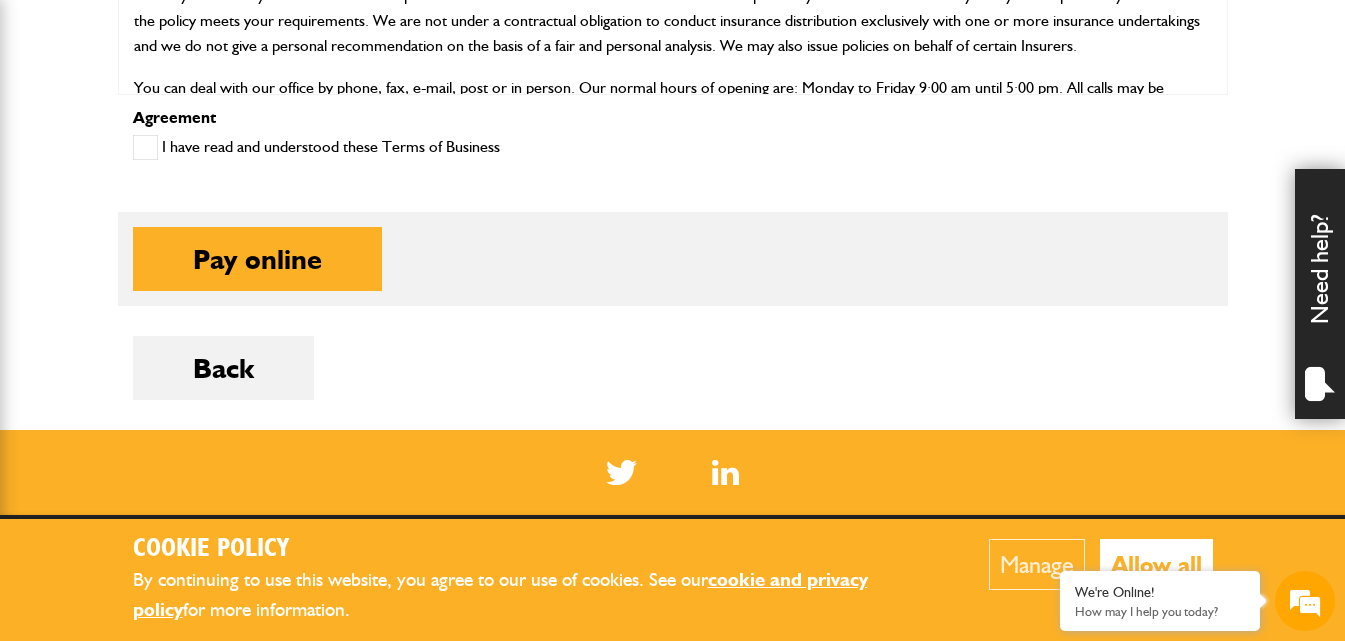 scroll, scrollTop: 1200, scrollLeft: 0, axis: vertical 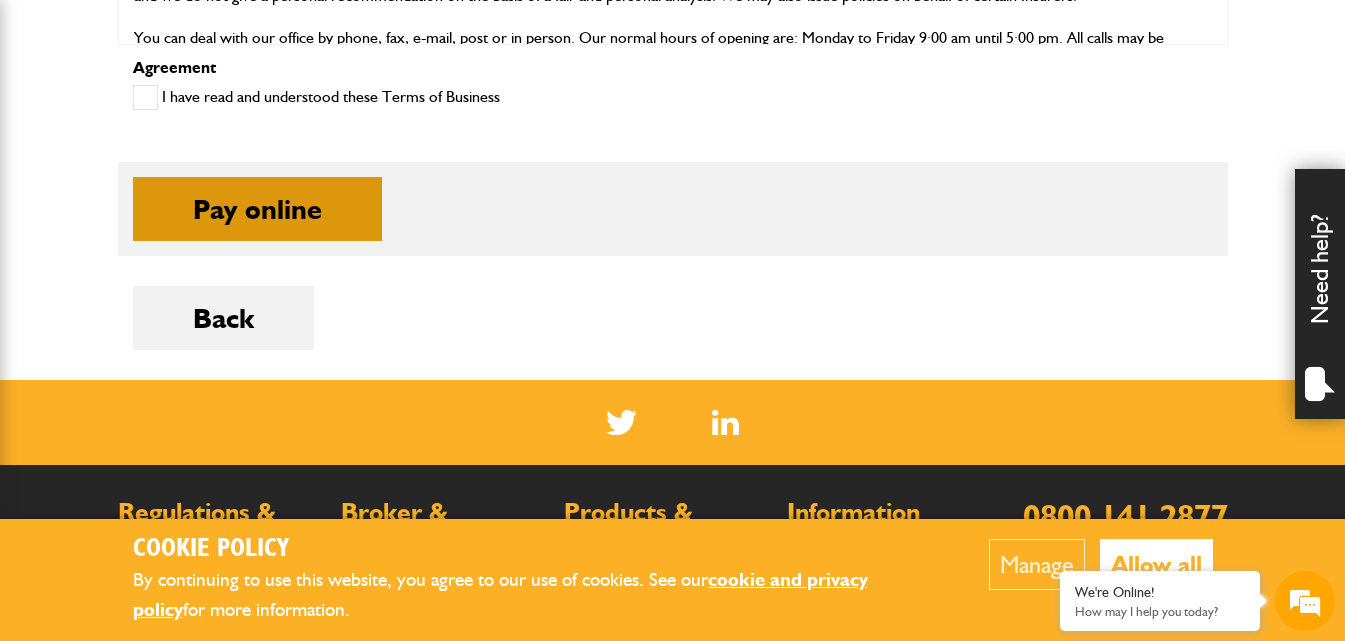 click on "Pay online" at bounding box center (257, 209) 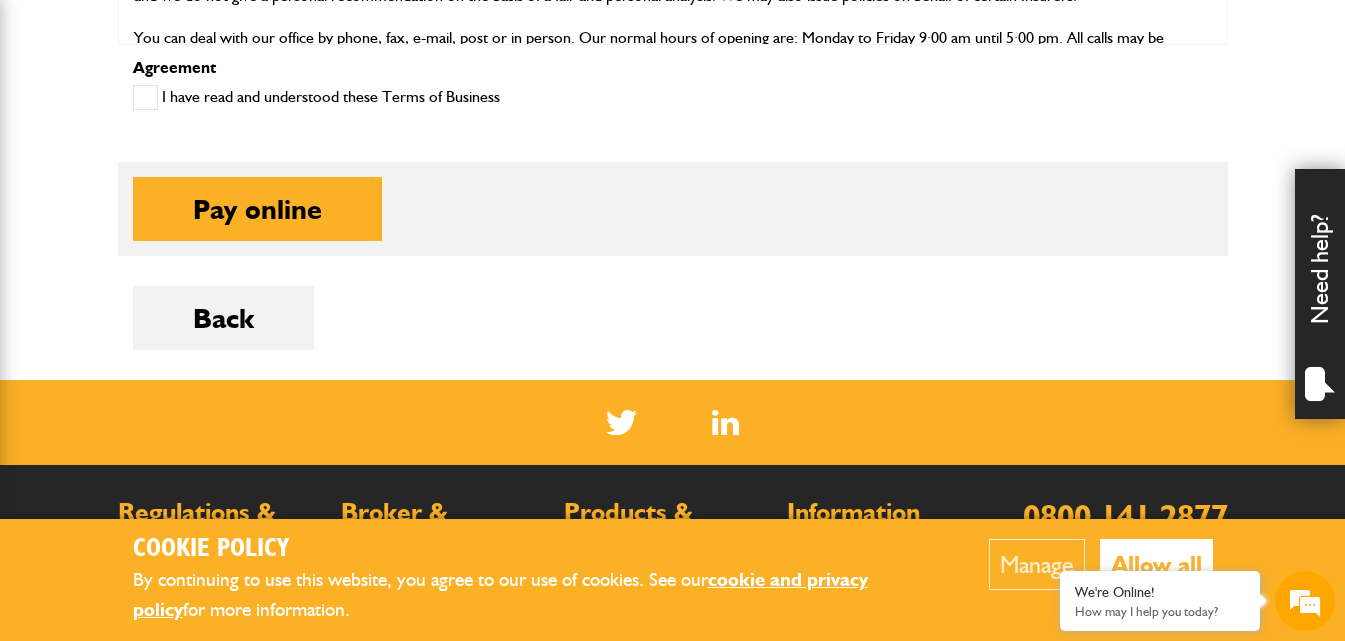 drag, startPoint x: 220, startPoint y: 197, endPoint x: 844, endPoint y: 127, distance: 627.914 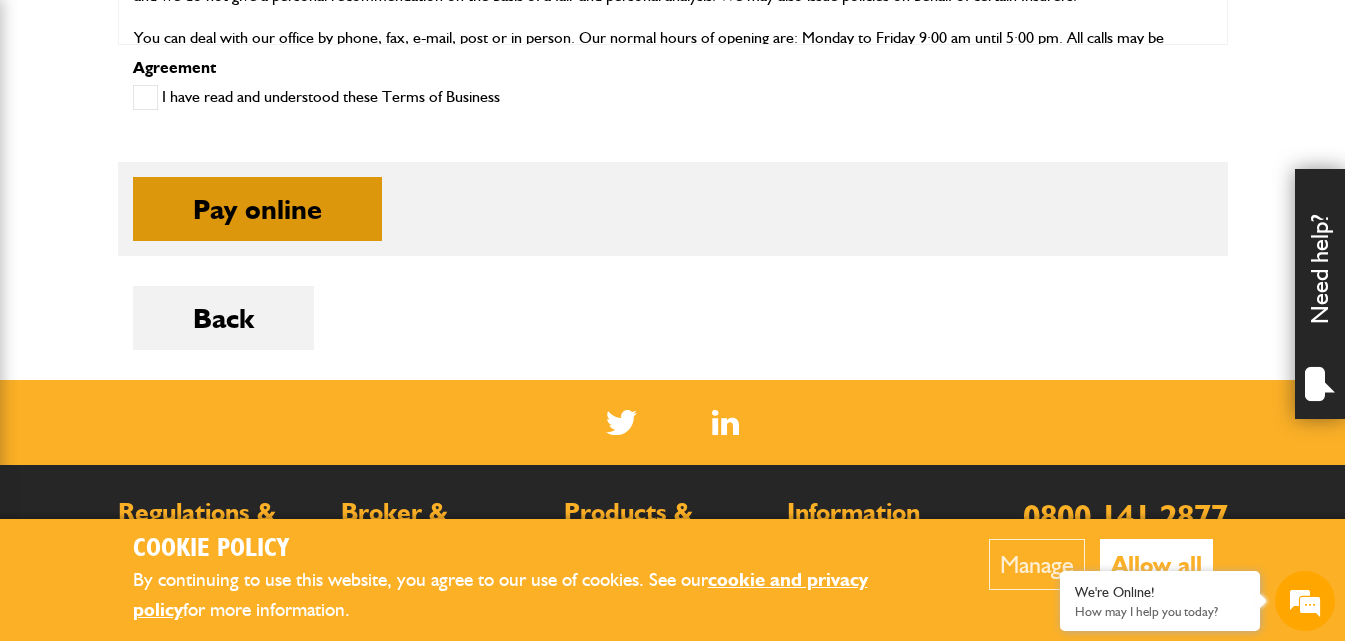 click on "Pay online" at bounding box center (257, 209) 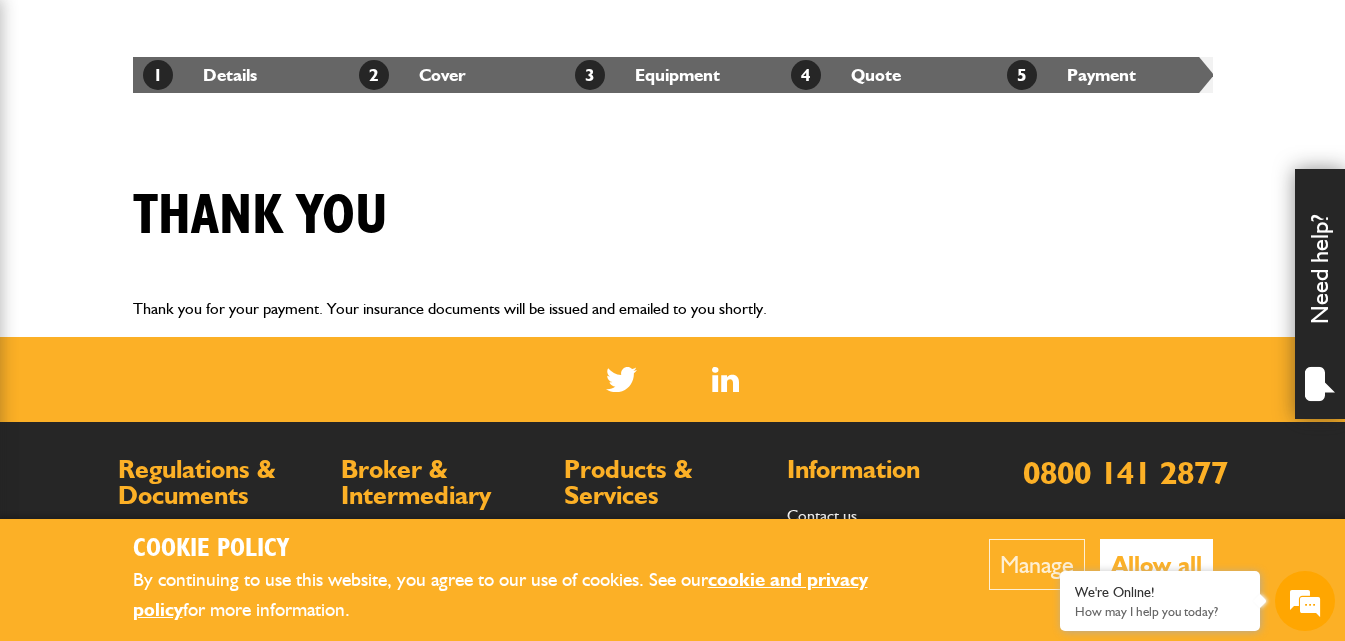 scroll, scrollTop: 400, scrollLeft: 0, axis: vertical 